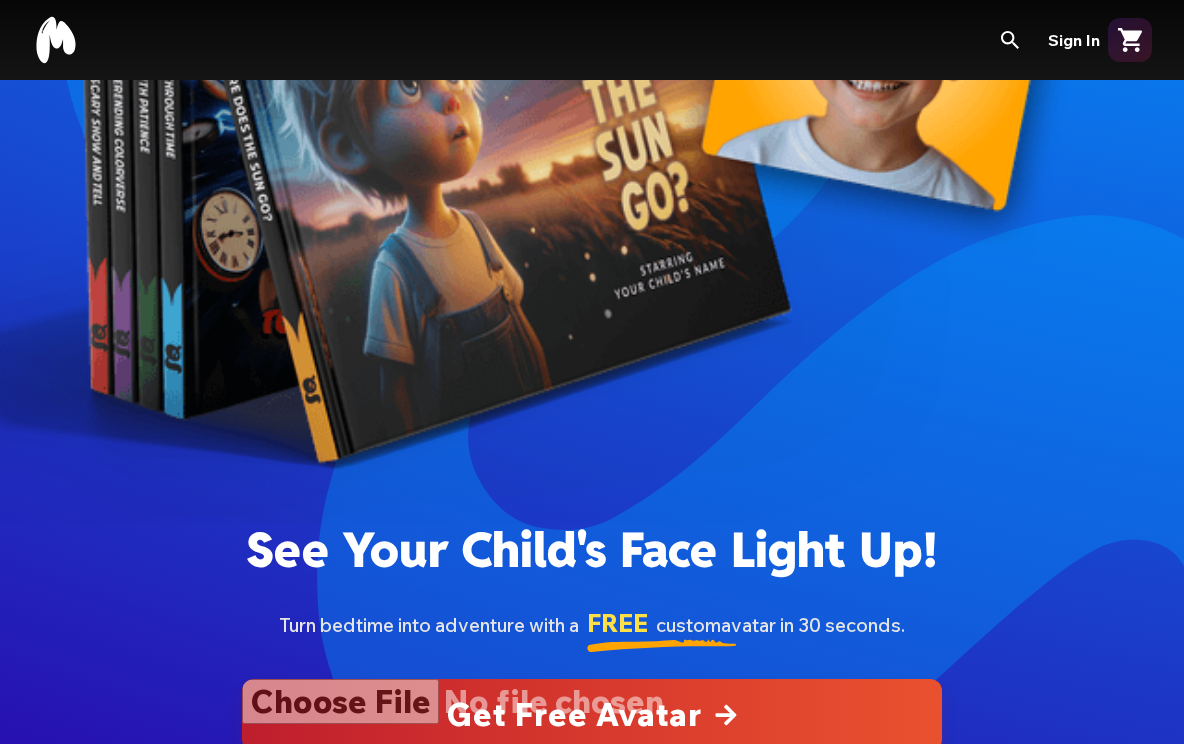 scroll, scrollTop: 523, scrollLeft: 0, axis: vertical 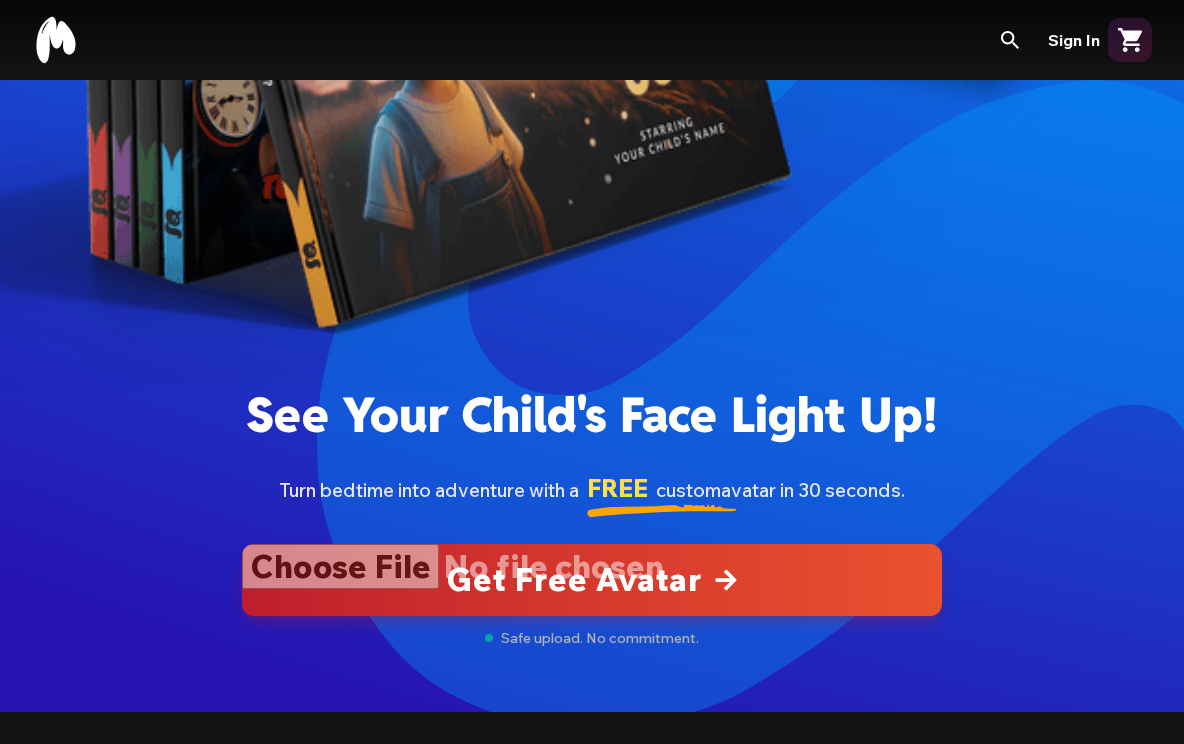 click at bounding box center (592, 580) 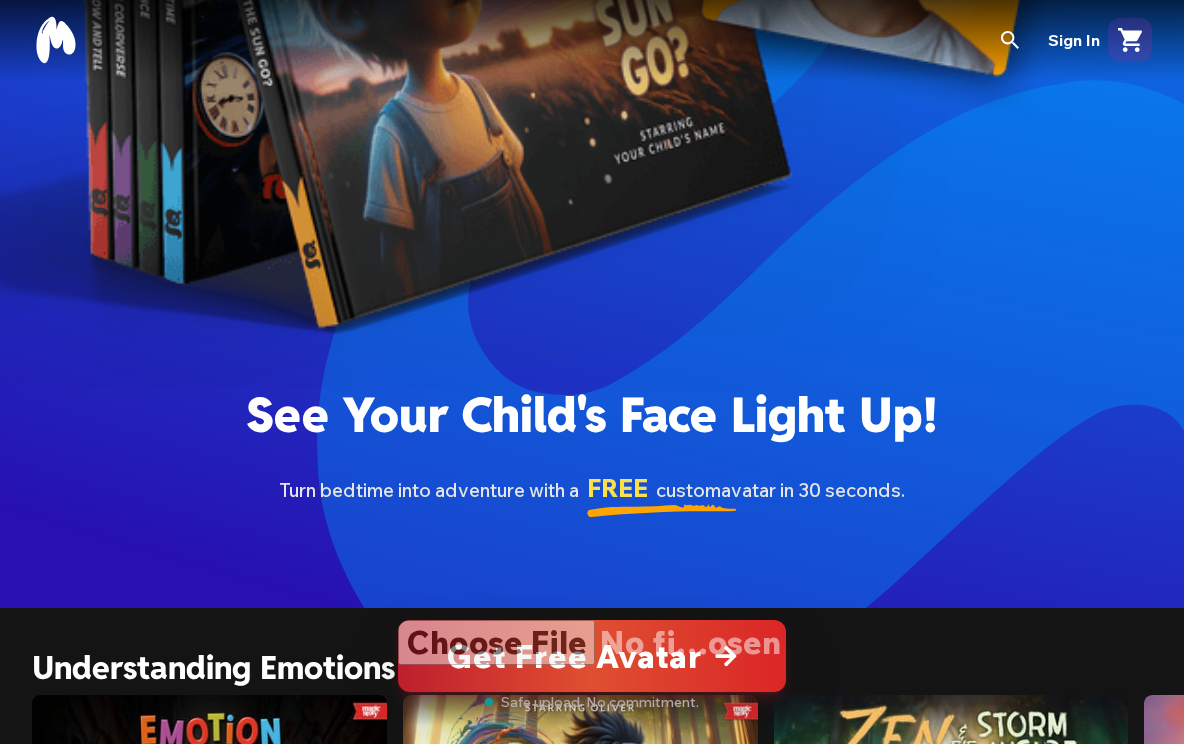 scroll, scrollTop: 0, scrollLeft: 0, axis: both 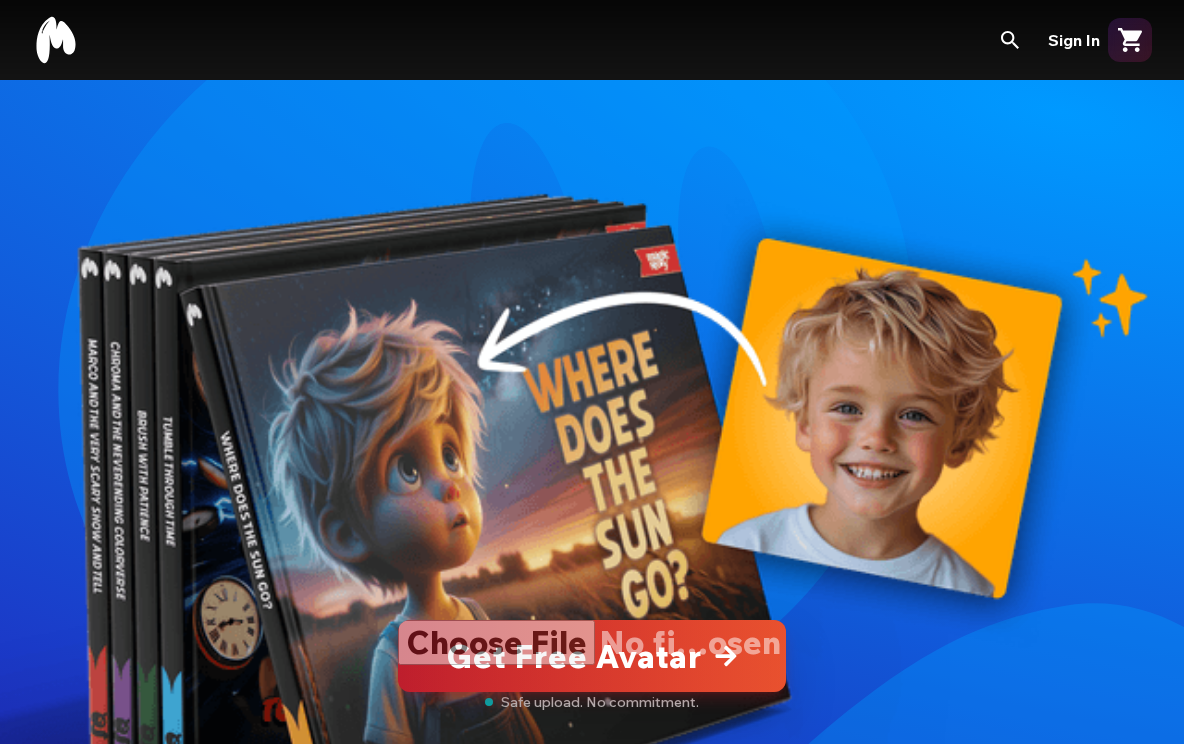 click at bounding box center [592, 656] 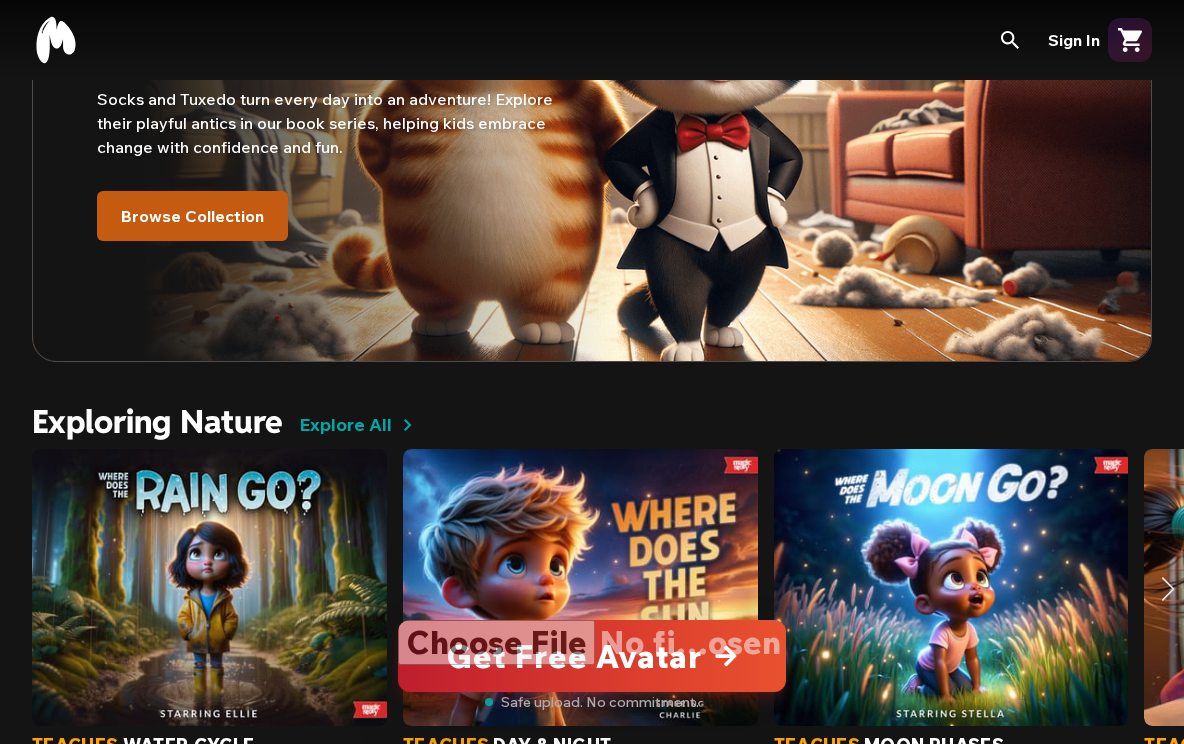 scroll, scrollTop: 3278, scrollLeft: 0, axis: vertical 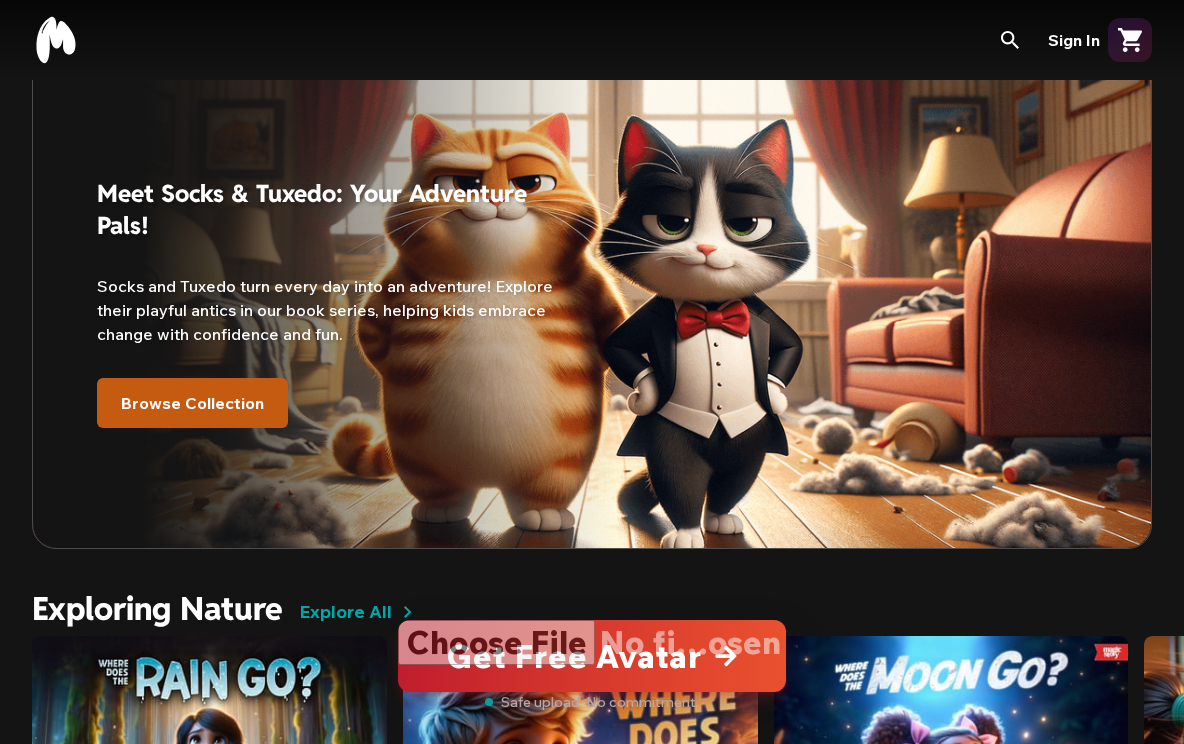 click on "Explore All" at bounding box center [345, 612] 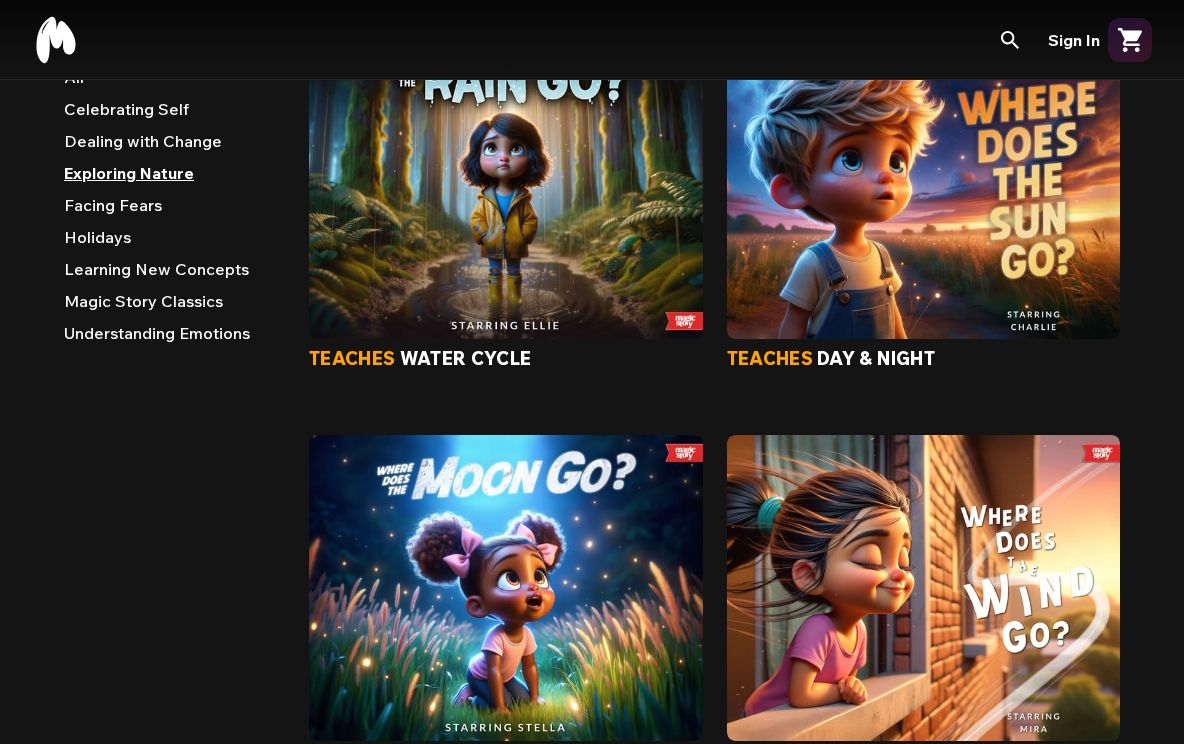 scroll, scrollTop: 0, scrollLeft: 0, axis: both 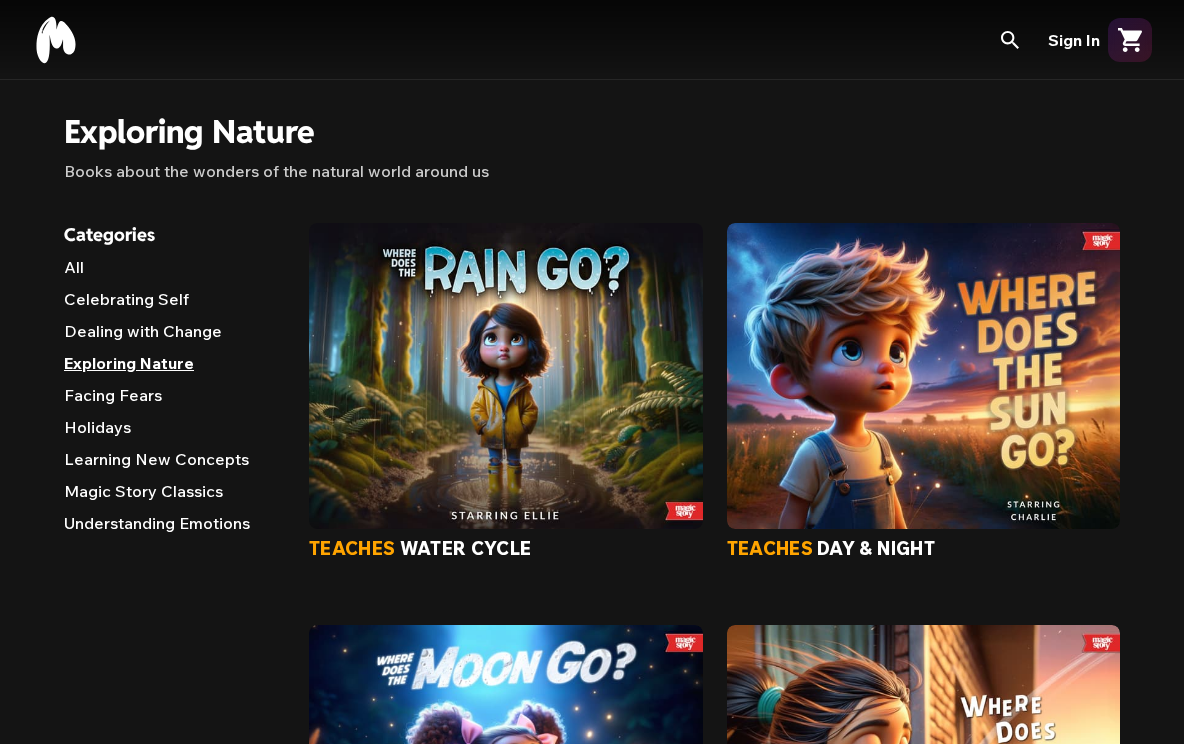 click on "Celebrating Self" at bounding box center (170, 303) 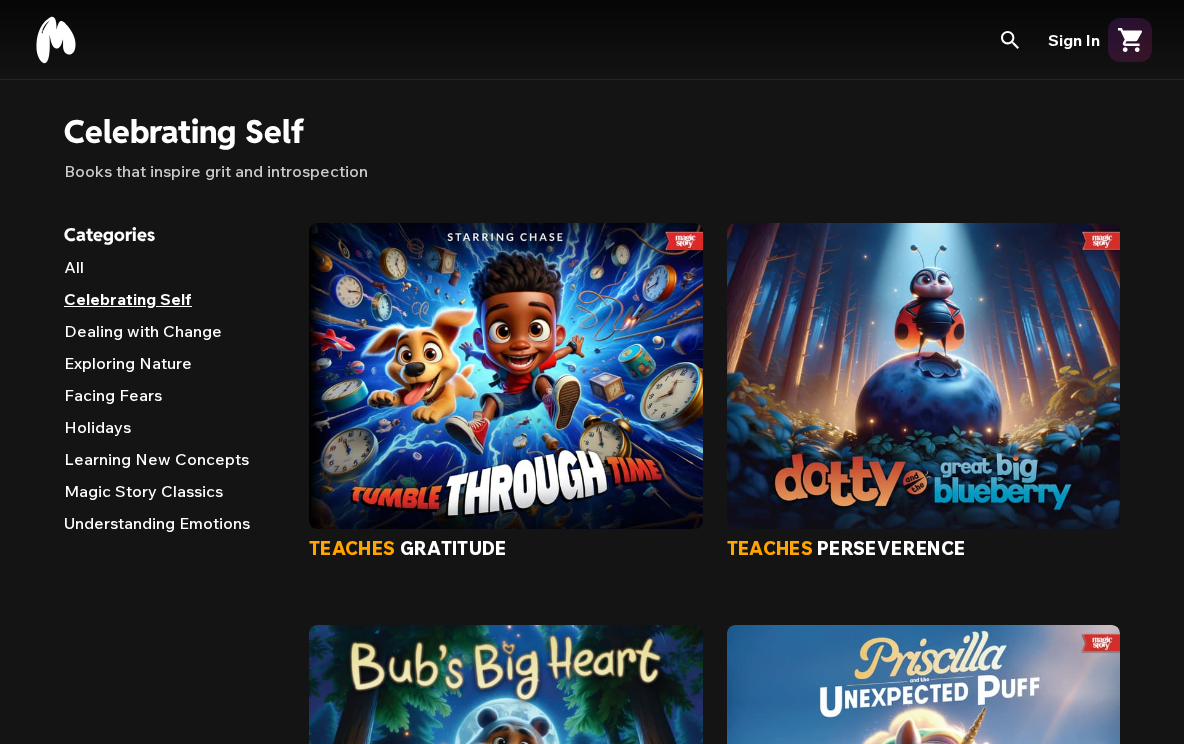 click on "Understanding Emotions" at bounding box center (170, 527) 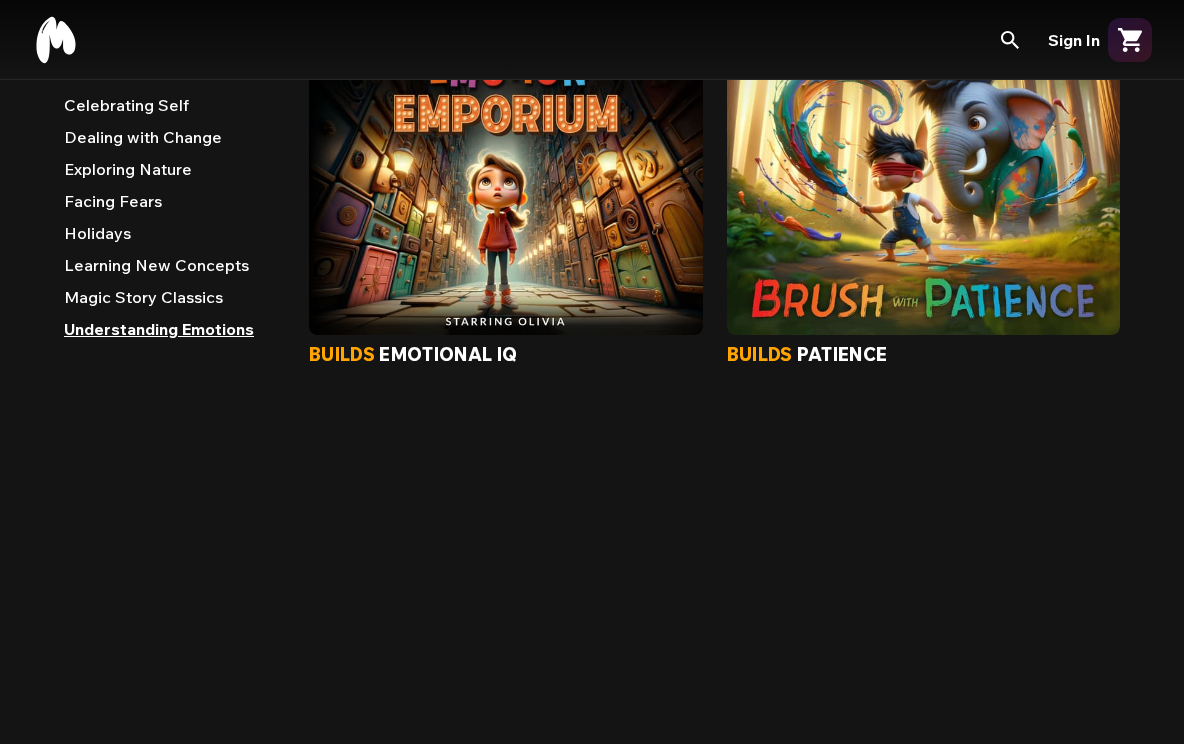 scroll, scrollTop: 329, scrollLeft: 0, axis: vertical 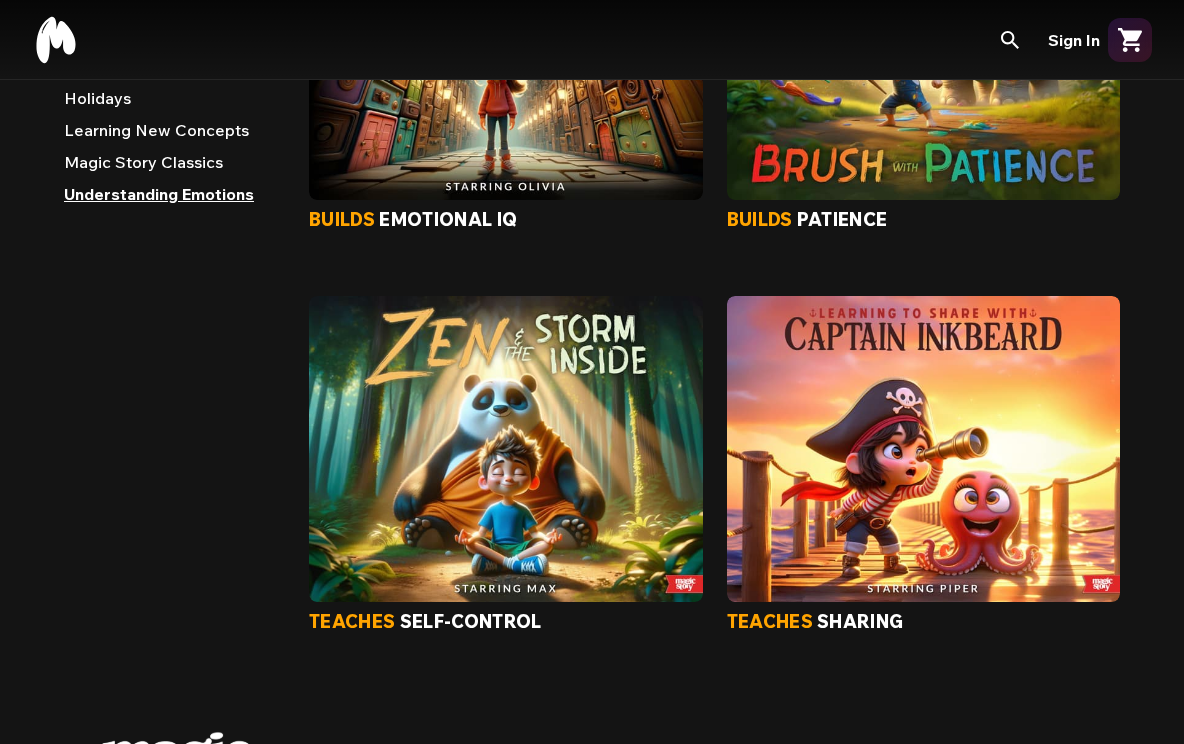 click at bounding box center [924, 449] 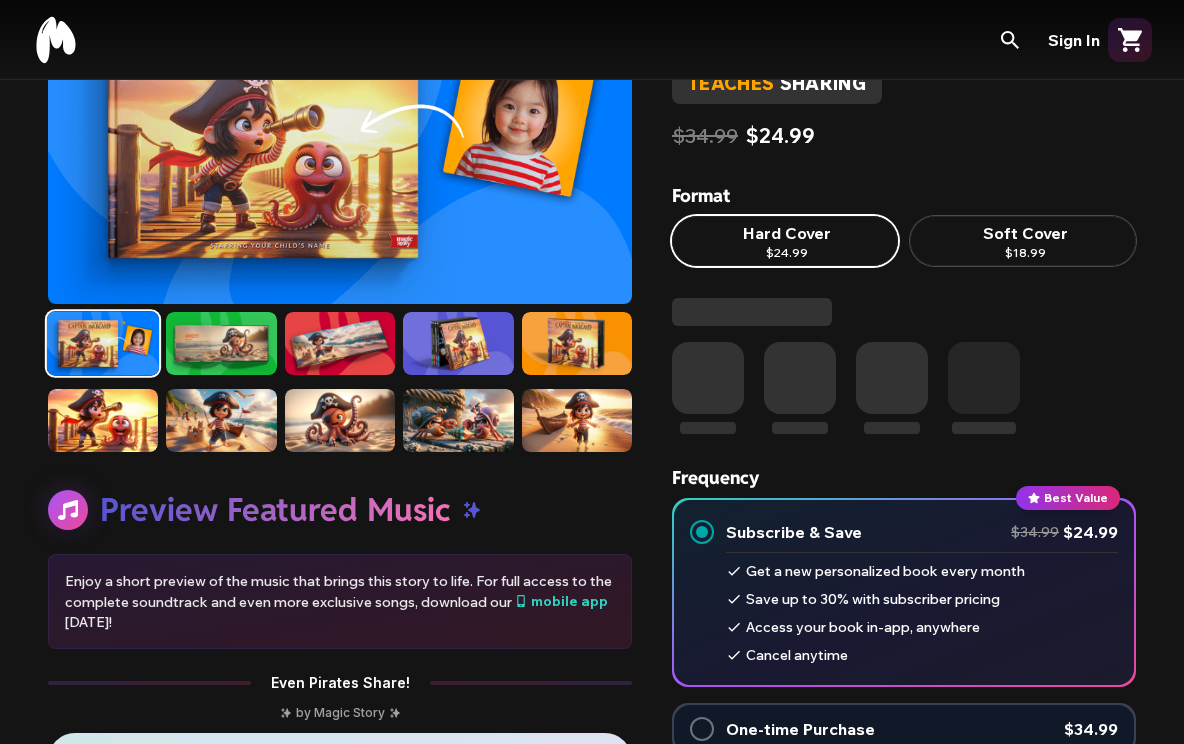 scroll, scrollTop: 311, scrollLeft: 0, axis: vertical 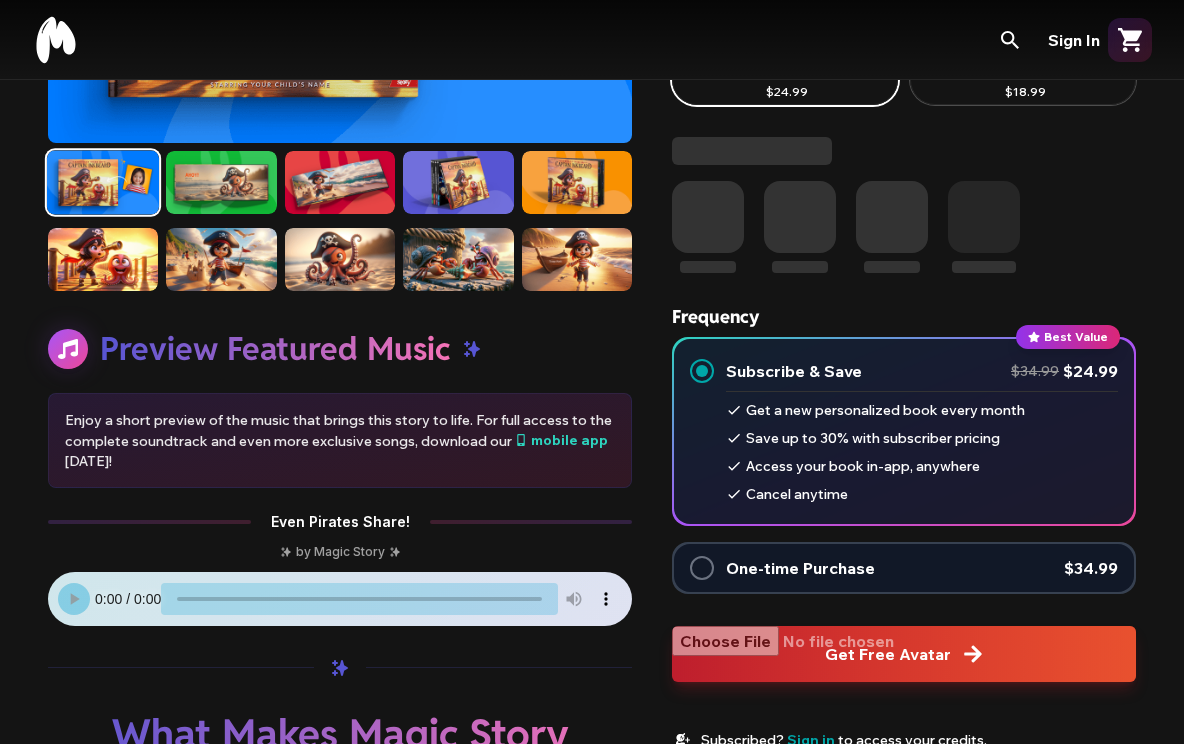 click at bounding box center (904, 654) 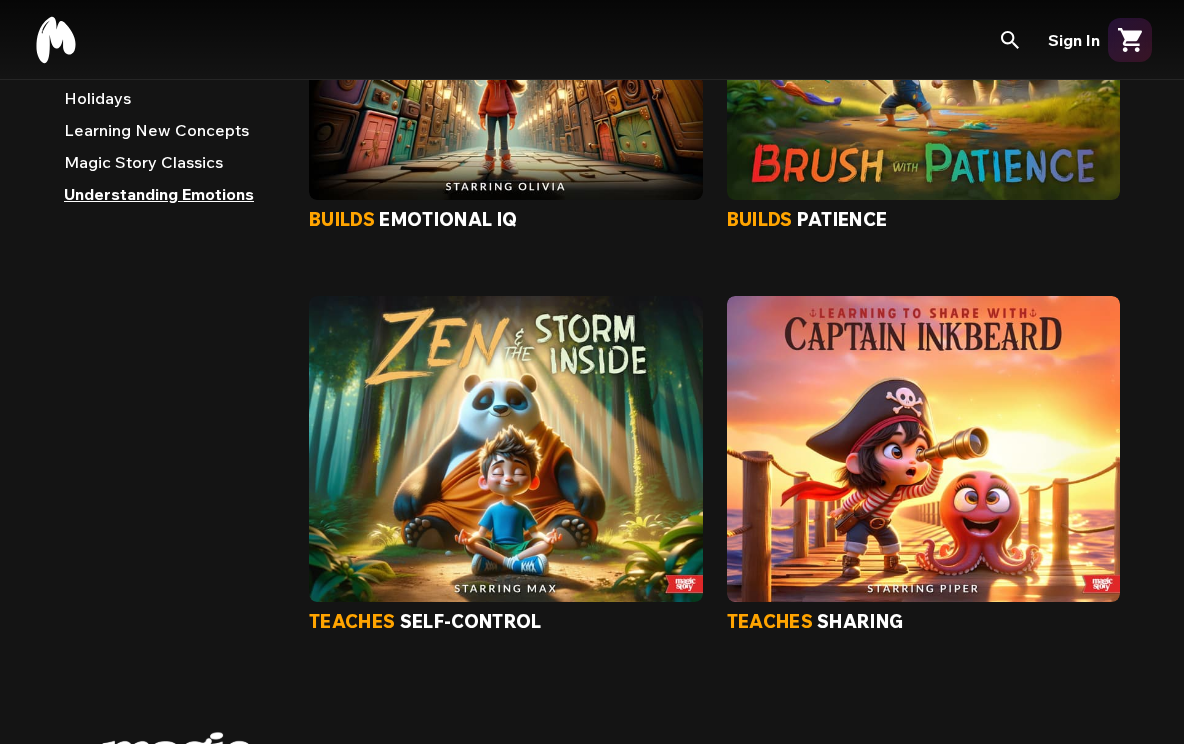 scroll, scrollTop: 173, scrollLeft: 0, axis: vertical 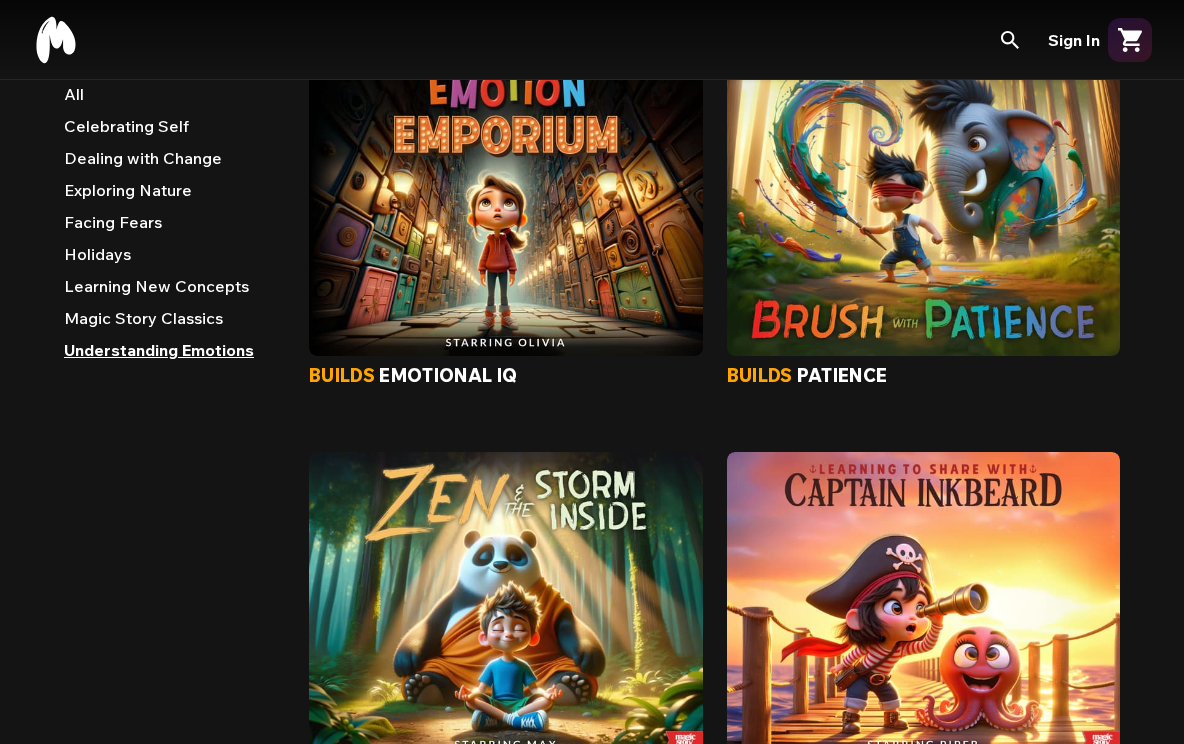 click on "Learning New Concepts" at bounding box center (170, 290) 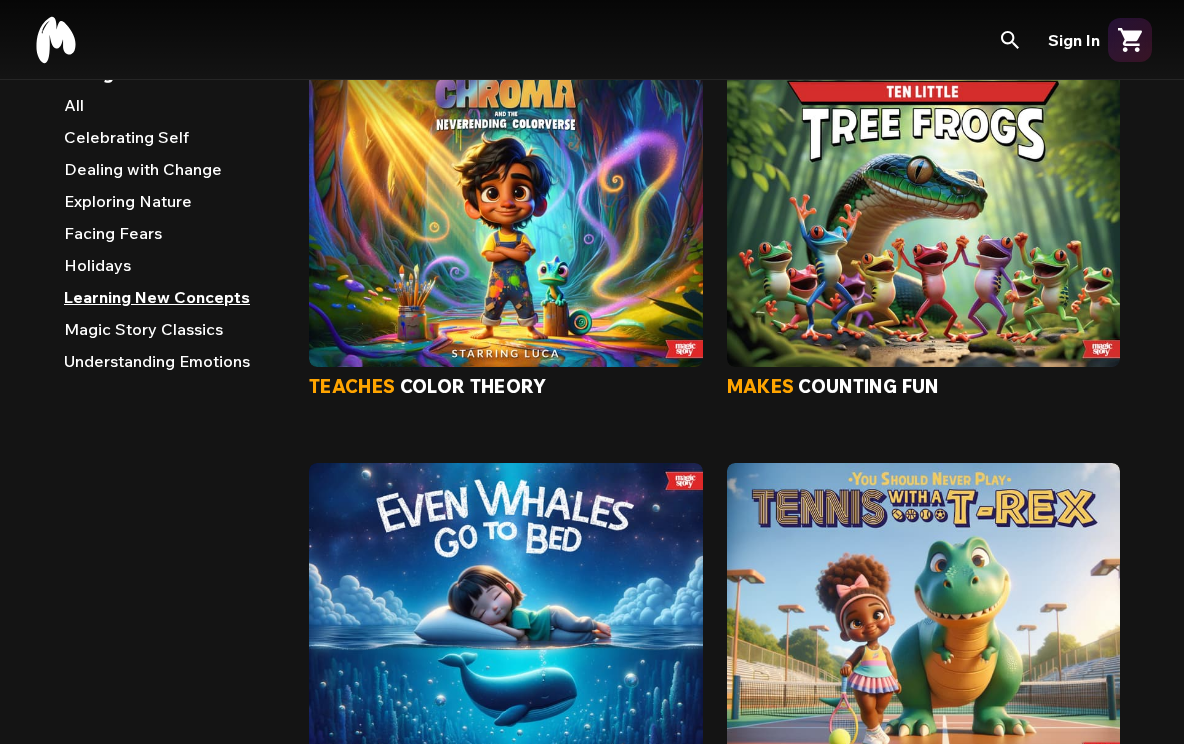 scroll, scrollTop: 158, scrollLeft: 0, axis: vertical 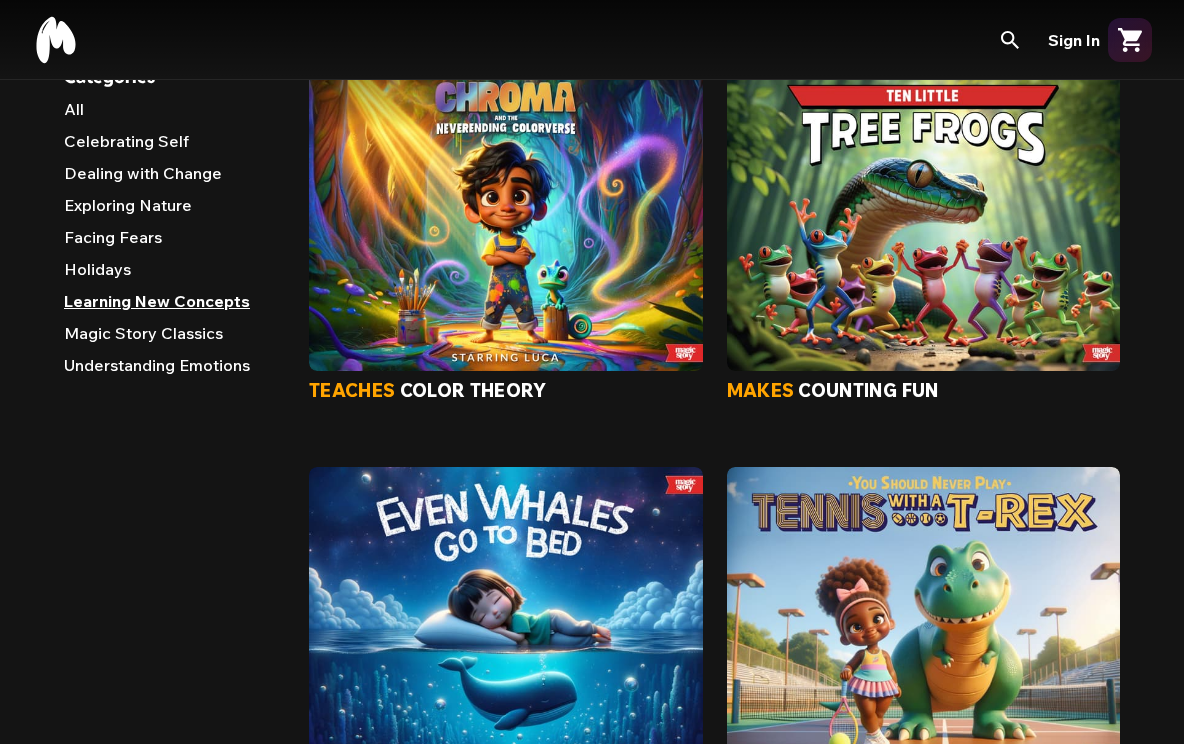 click on "Celebrating Self" at bounding box center (170, 145) 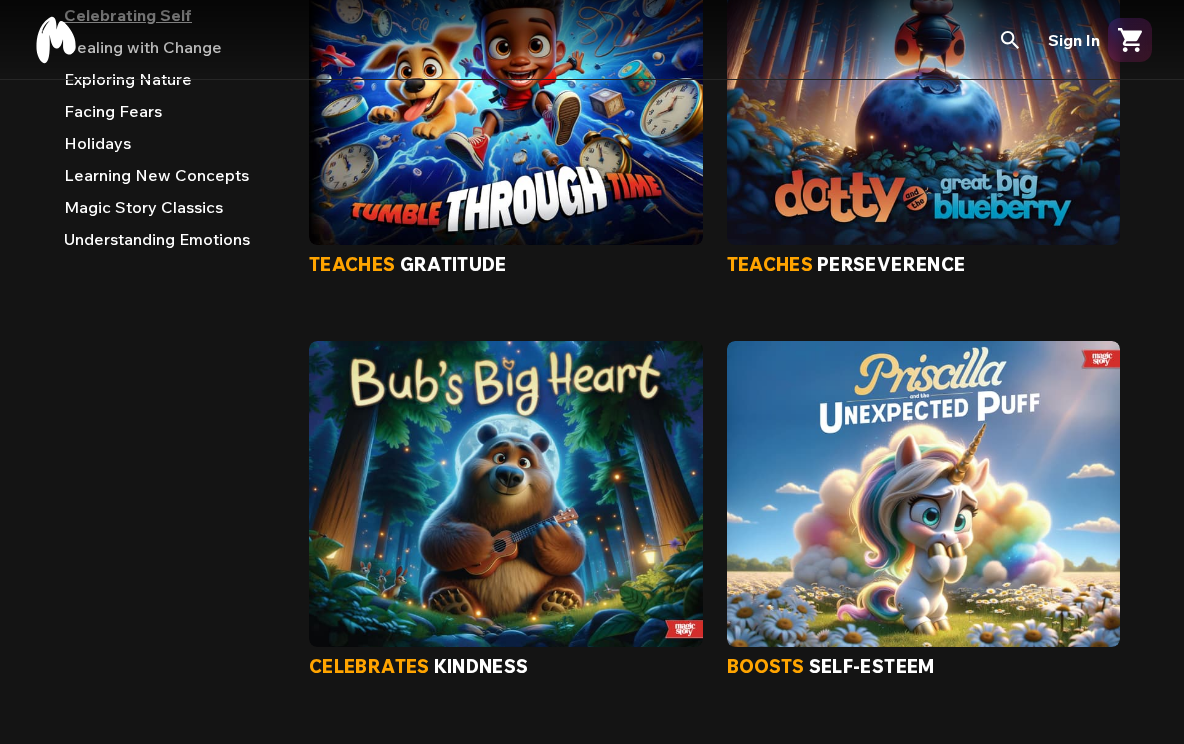 scroll, scrollTop: 0, scrollLeft: 0, axis: both 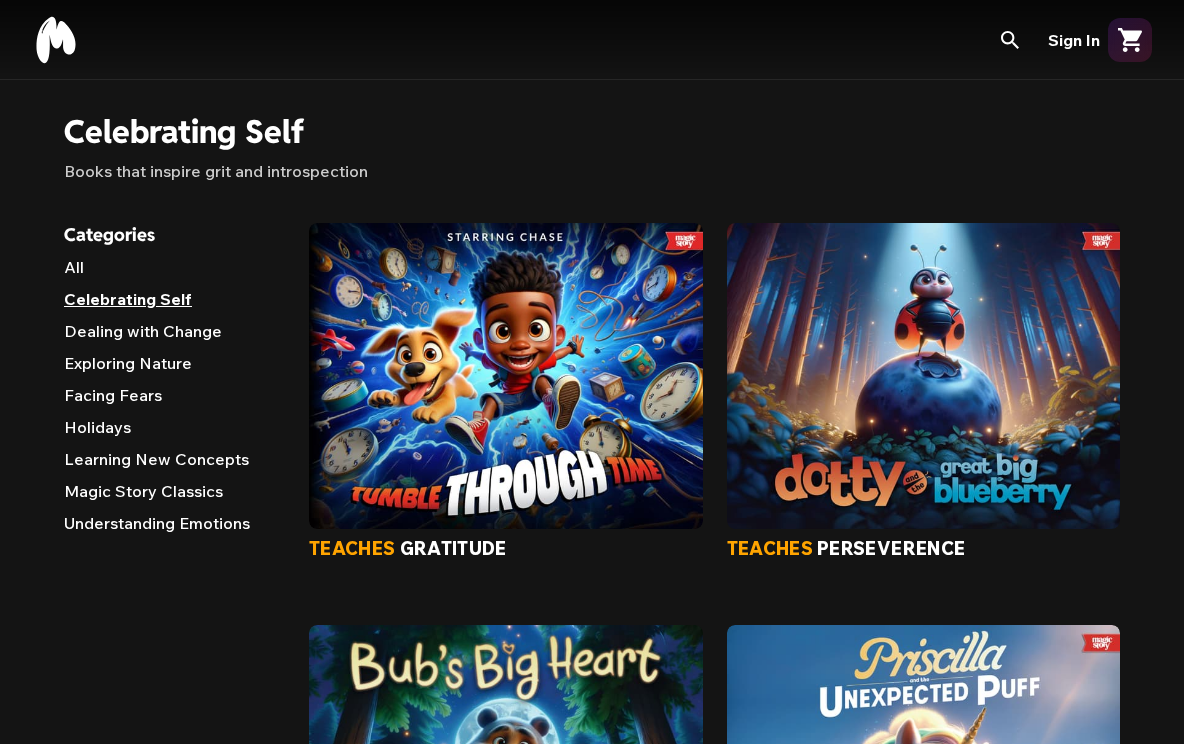click on "Learning New Concepts" at bounding box center [170, 463] 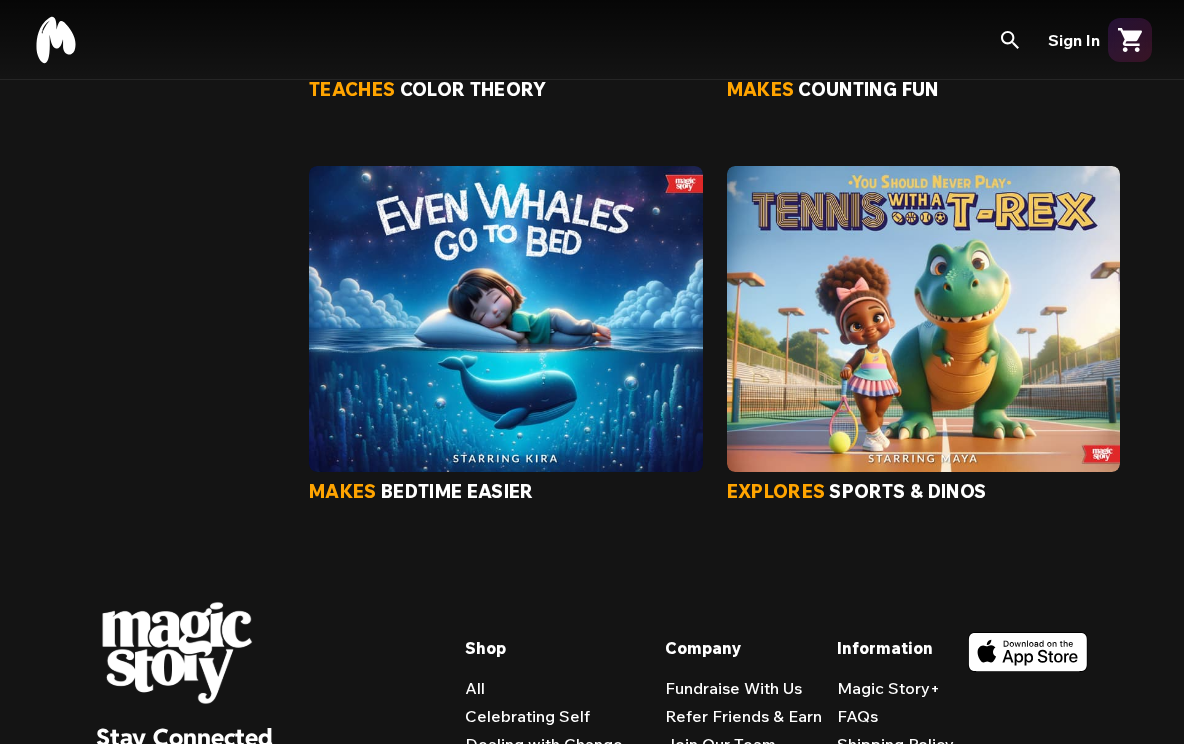 scroll, scrollTop: 0, scrollLeft: 0, axis: both 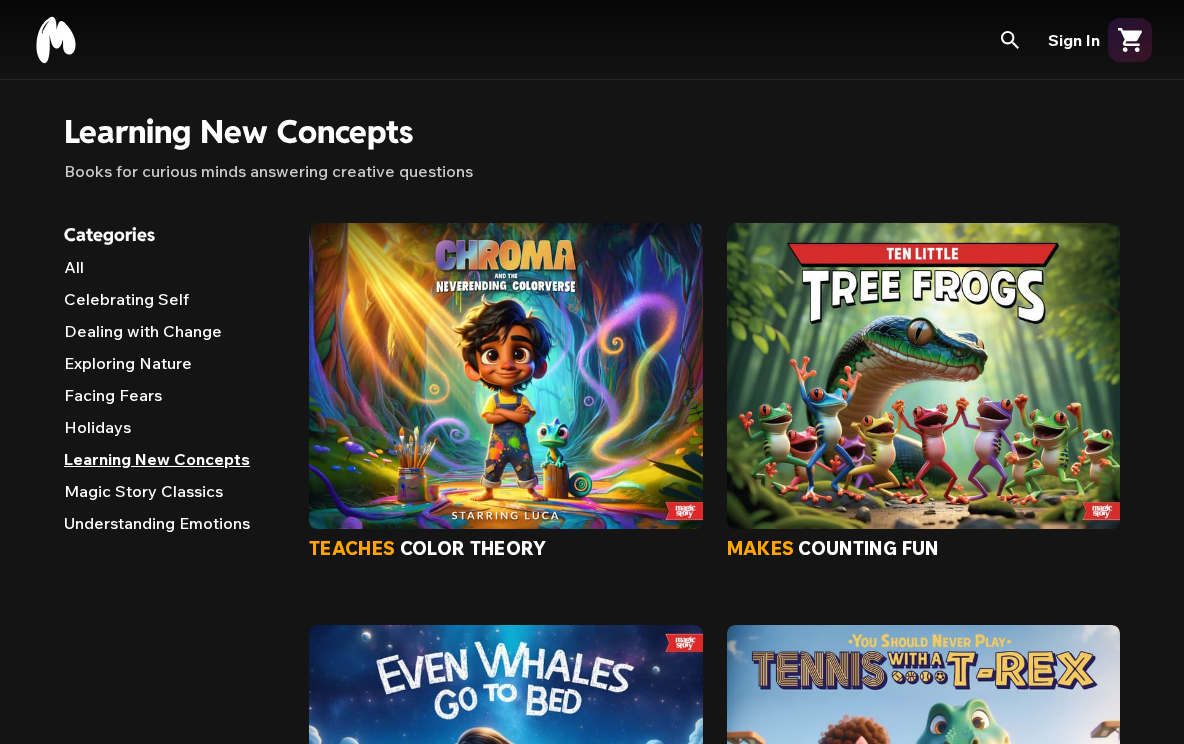 click on "Understanding Emotions" at bounding box center (170, 527) 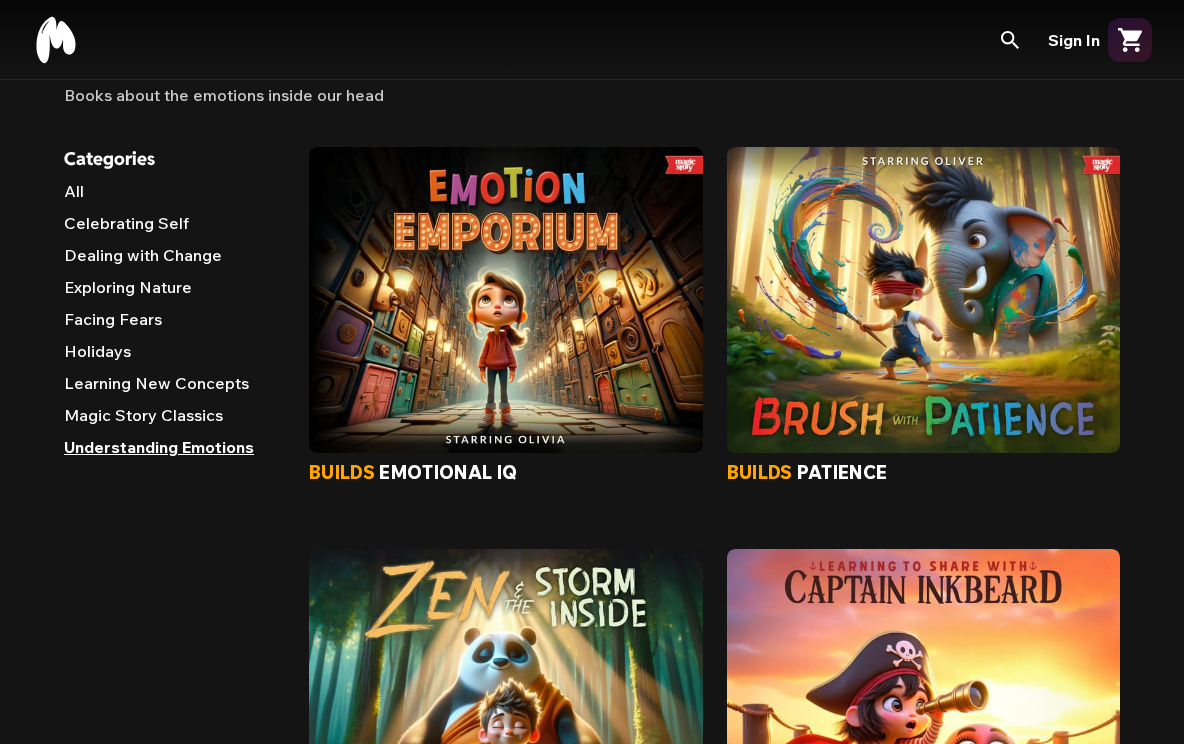 scroll, scrollTop: 446, scrollLeft: 0, axis: vertical 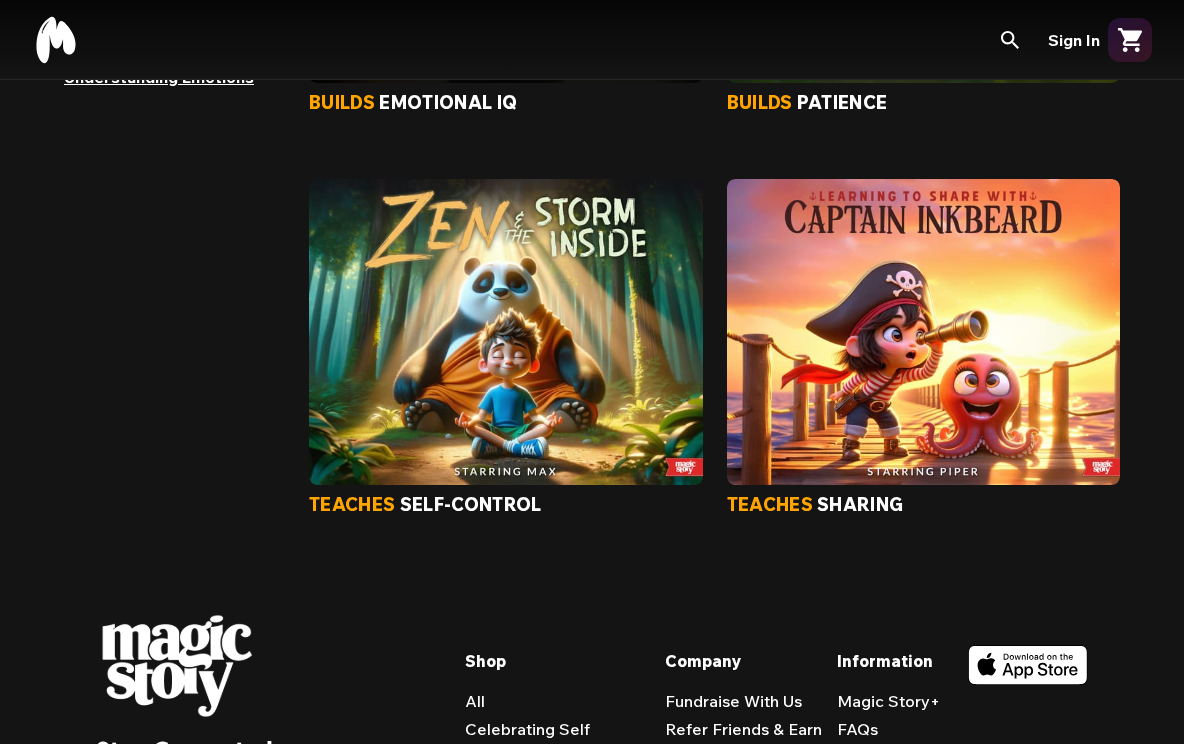 click at bounding box center (924, 332) 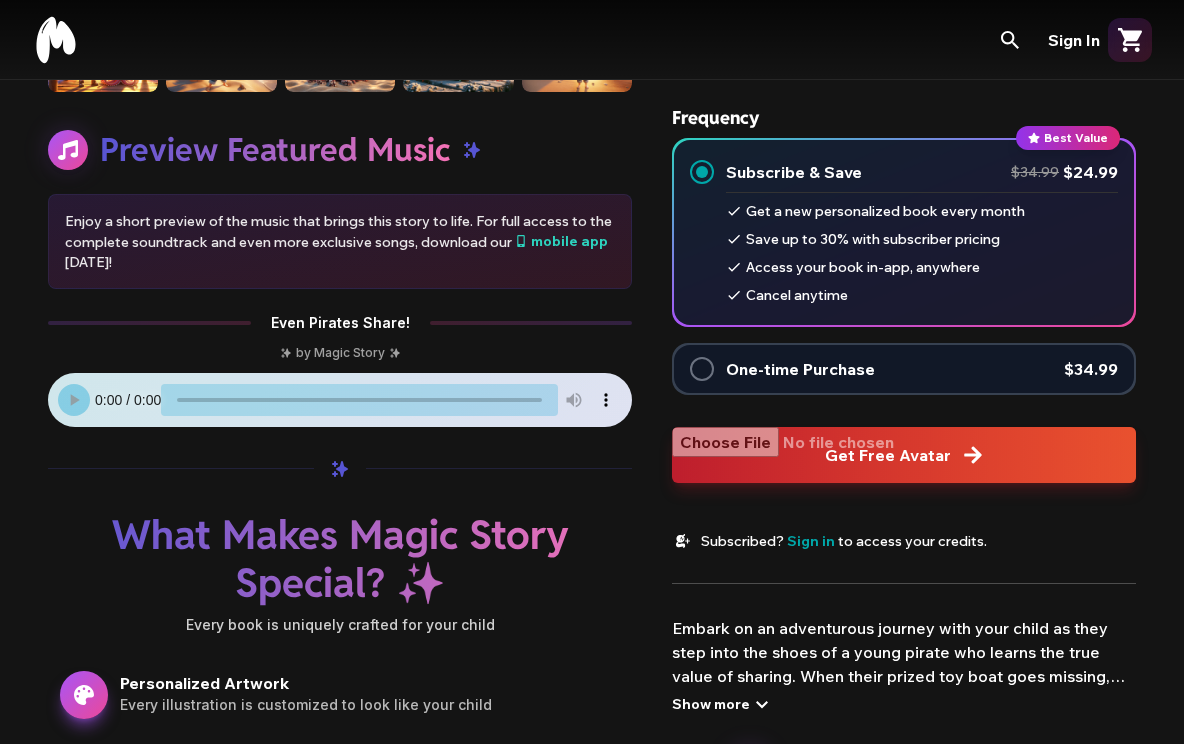 scroll, scrollTop: 501, scrollLeft: 0, axis: vertical 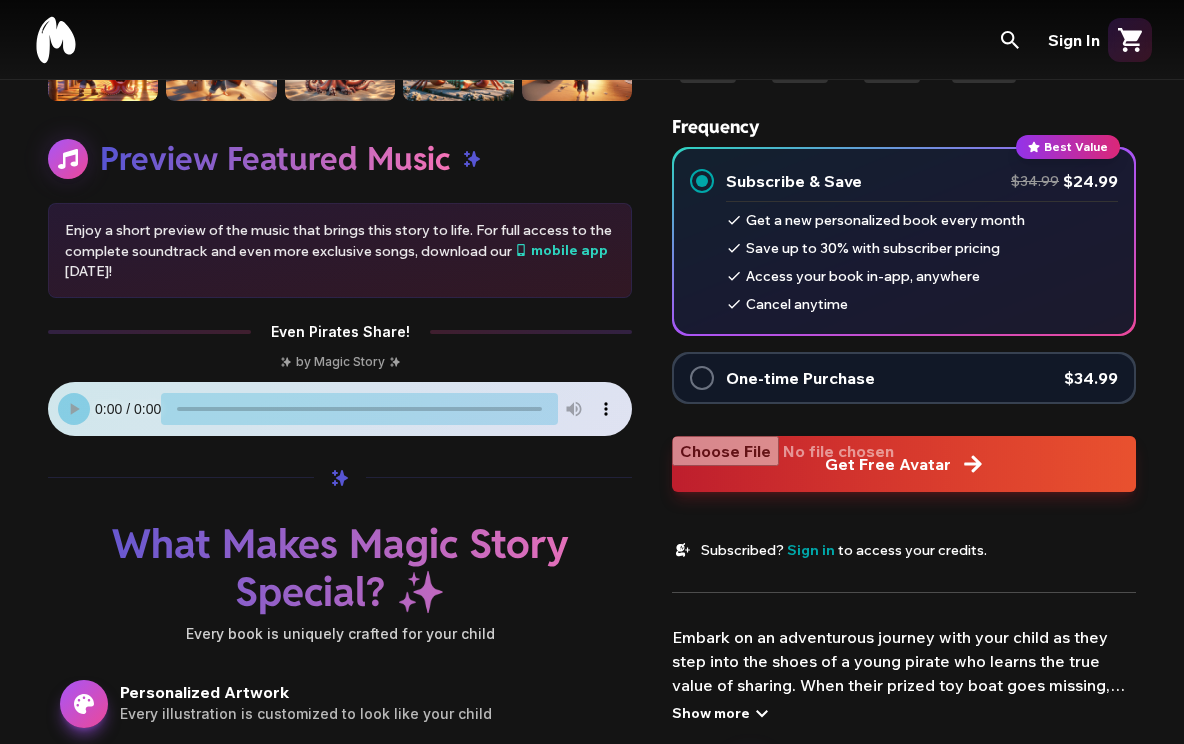 click at bounding box center (904, 464) 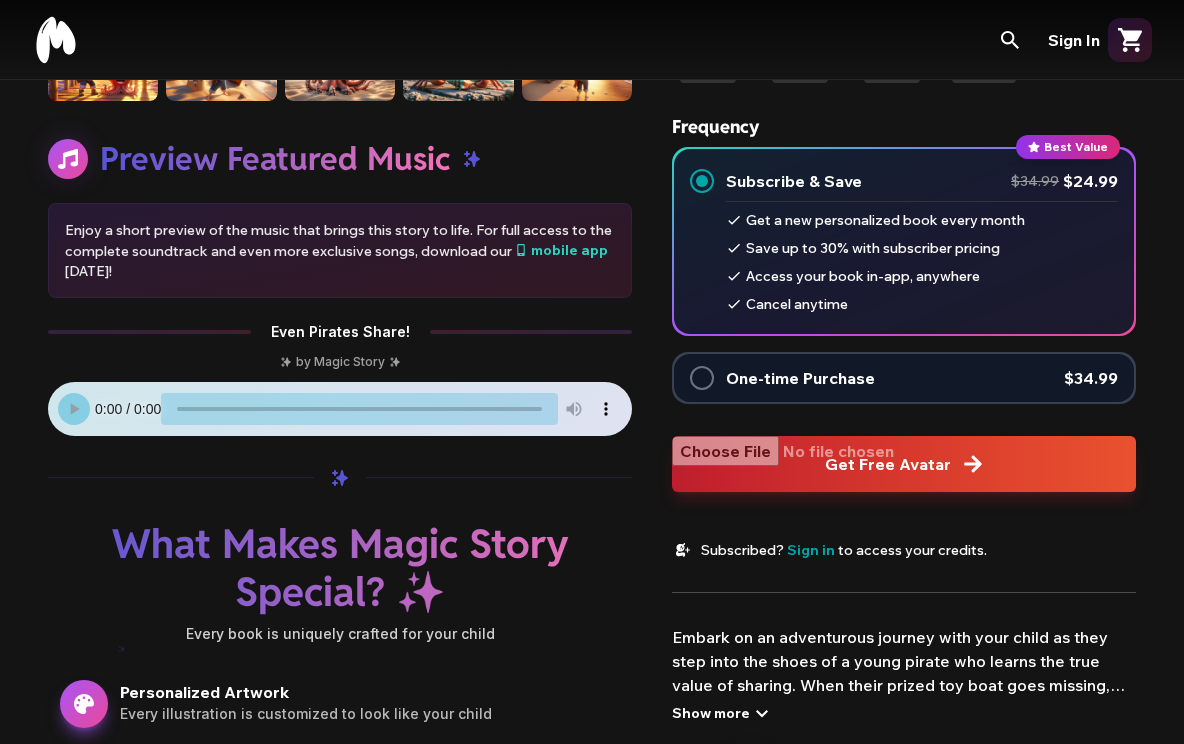 scroll, scrollTop: 501, scrollLeft: 0, axis: vertical 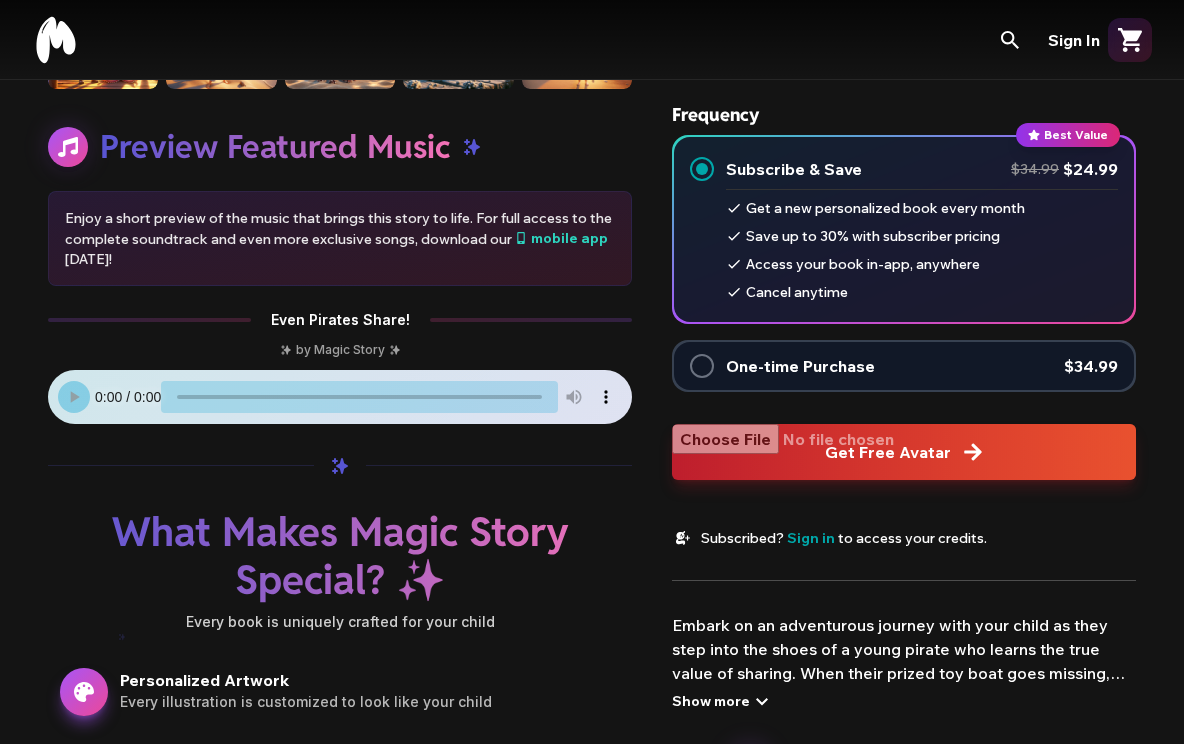 click at bounding box center (904, 452) 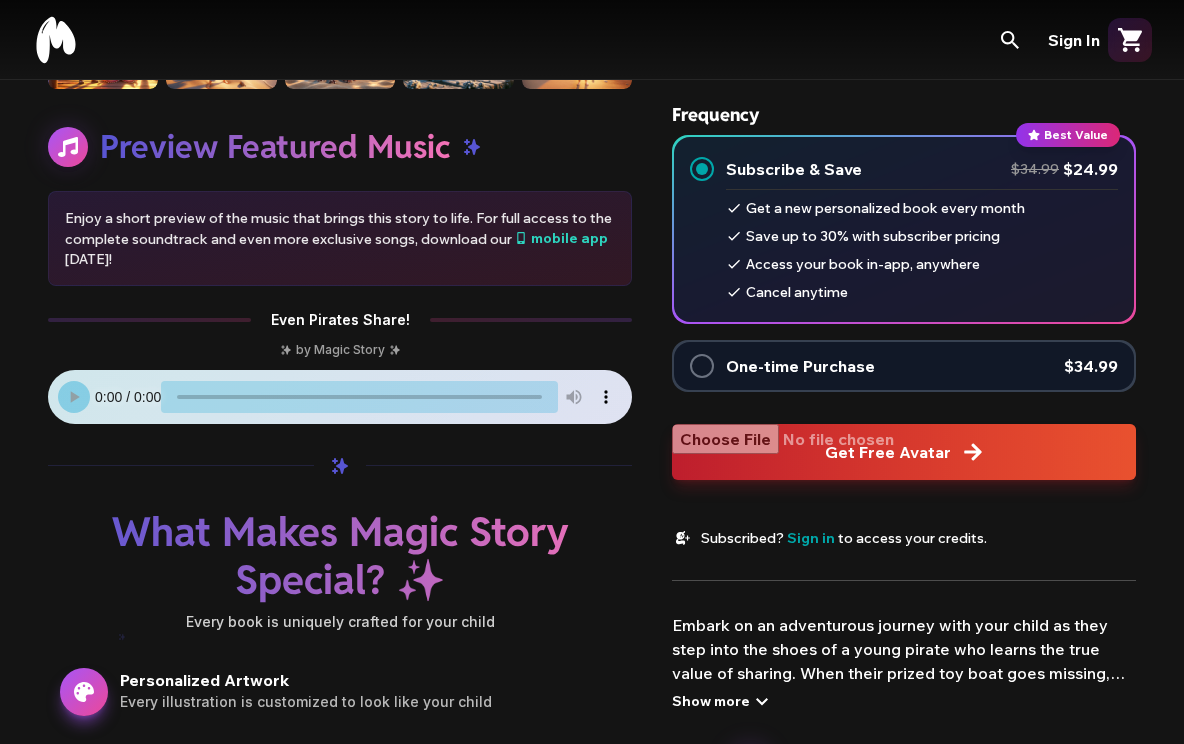 type on "**********" 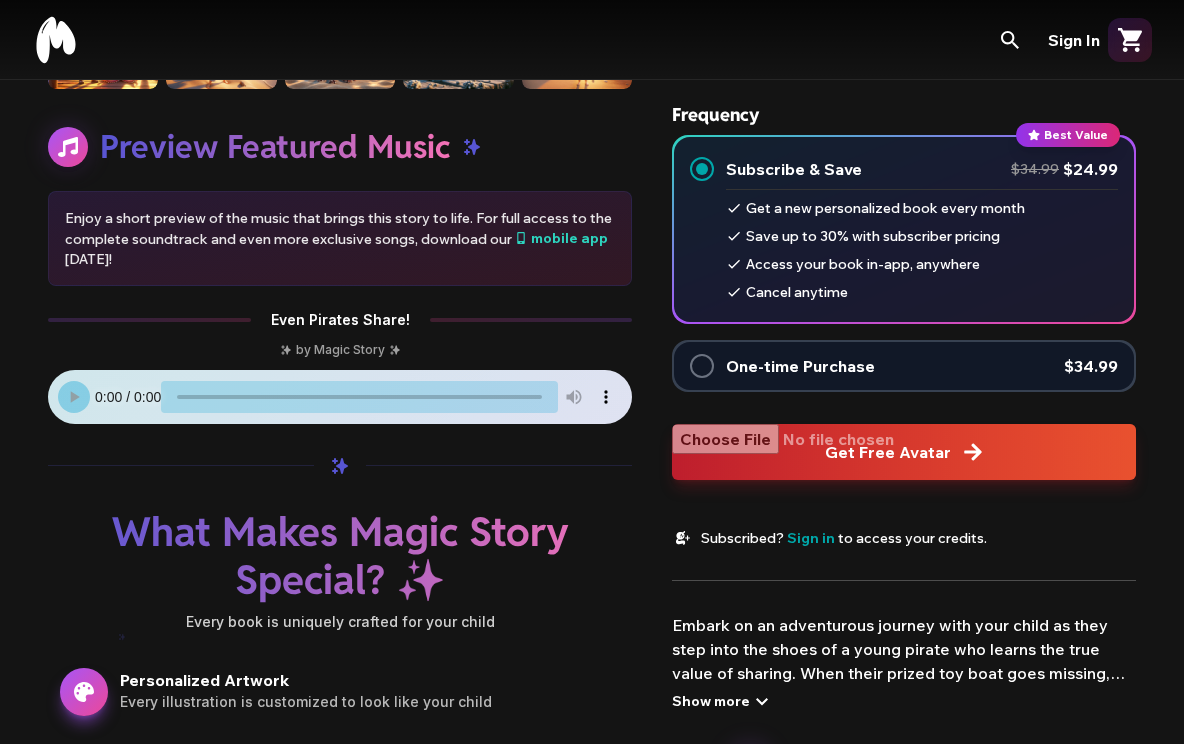 type 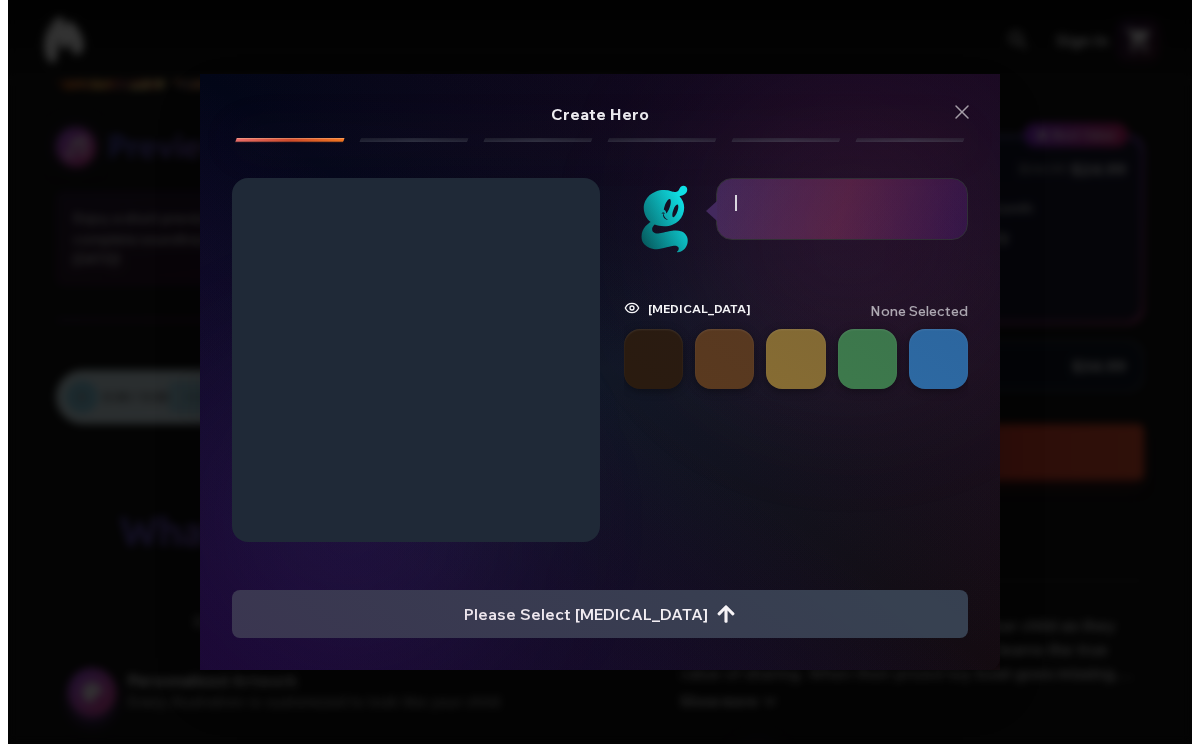 scroll, scrollTop: 0, scrollLeft: 0, axis: both 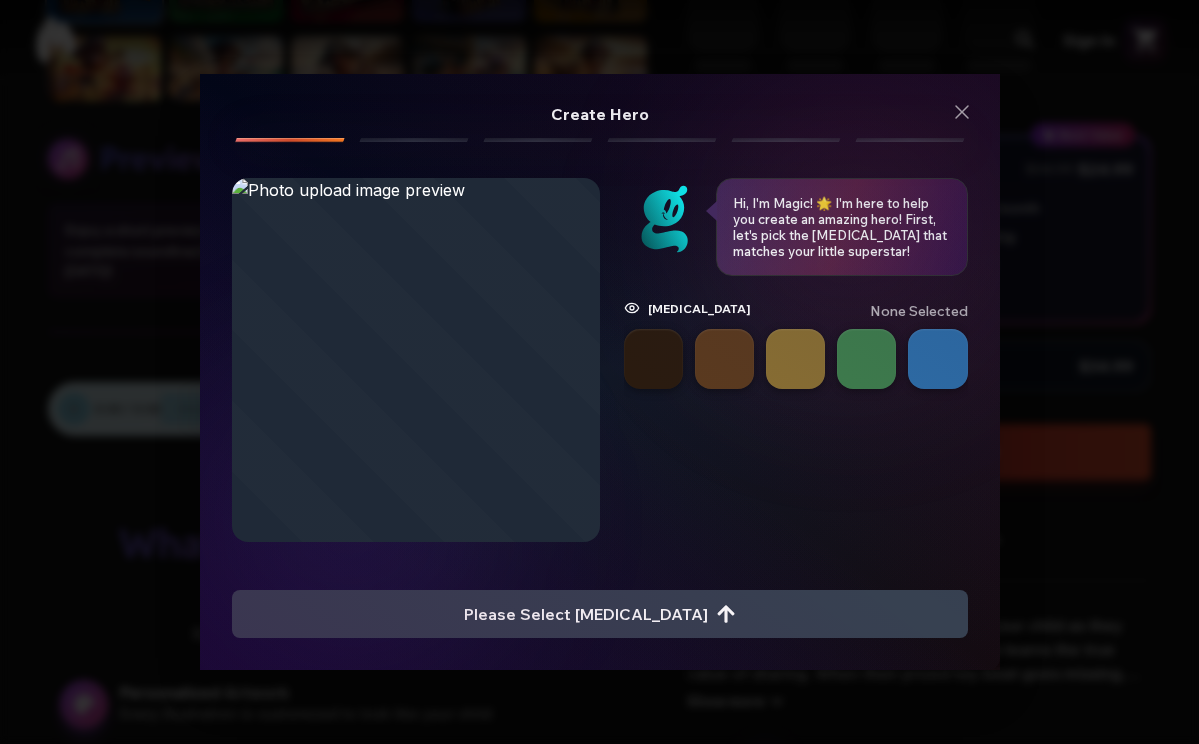 click on "Please Select [MEDICAL_DATA]" at bounding box center [600, 614] 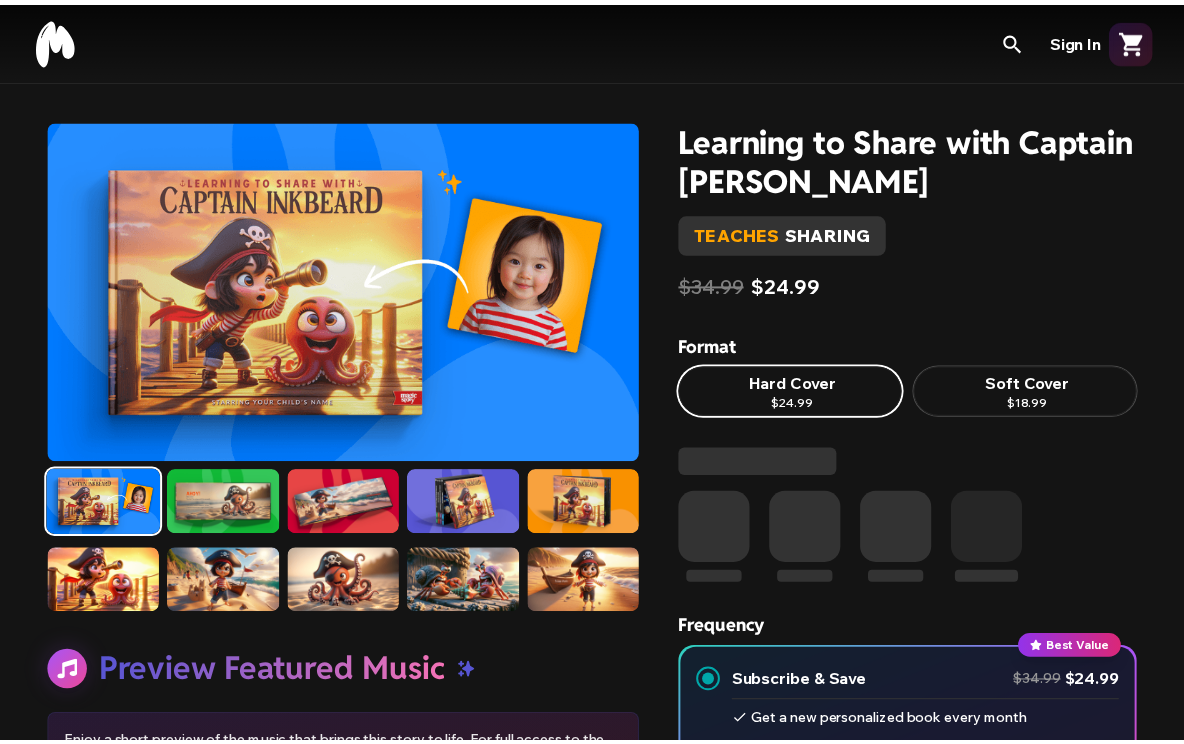 scroll, scrollTop: 513, scrollLeft: 0, axis: vertical 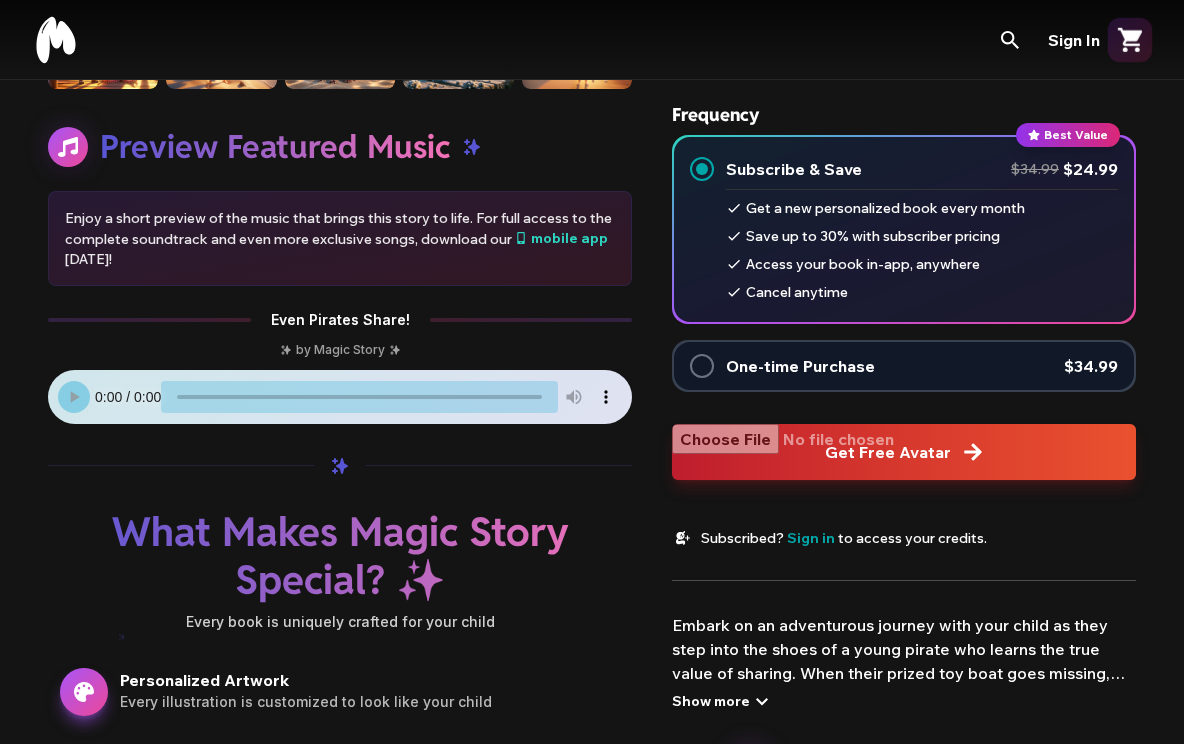 click 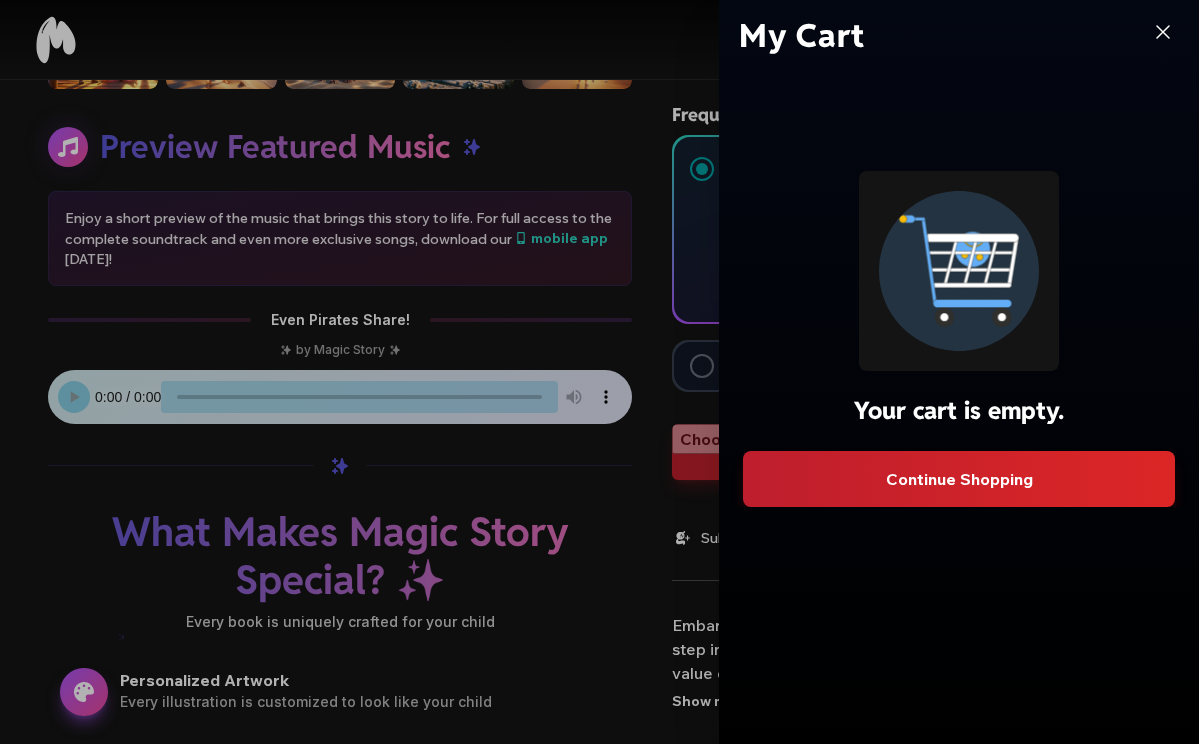 click on "Continue Shopping" at bounding box center (959, 479) 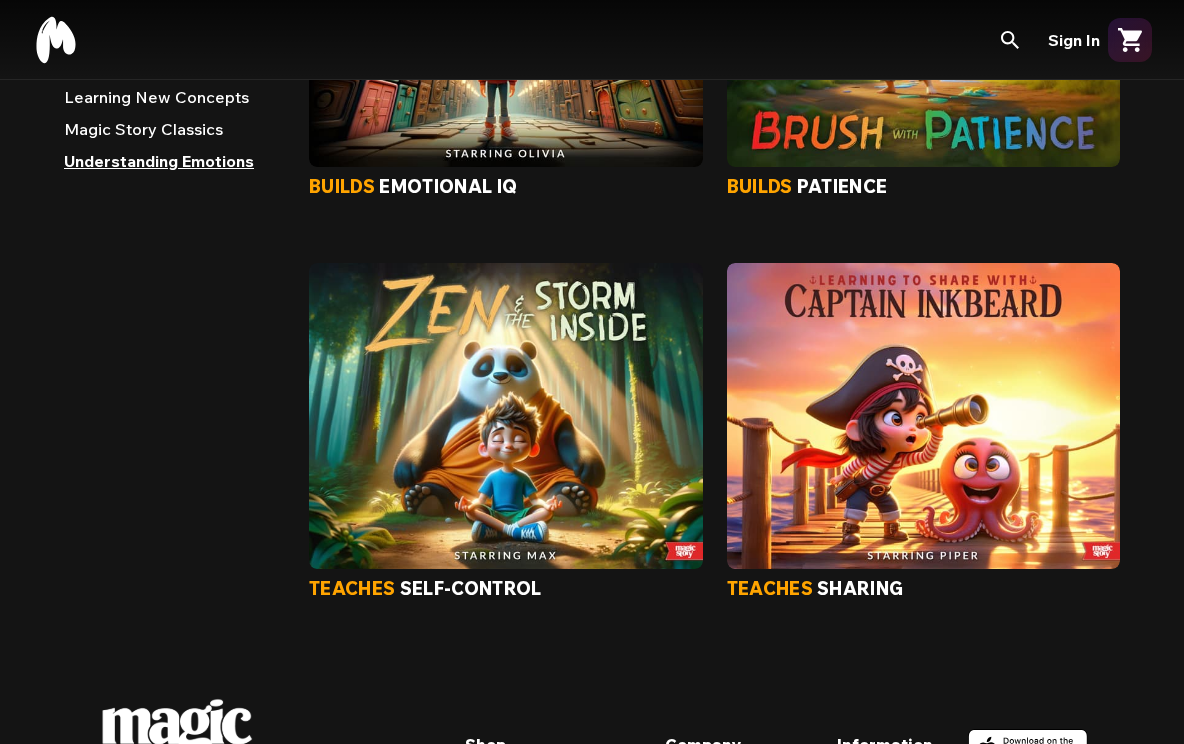 scroll, scrollTop: 13, scrollLeft: 0, axis: vertical 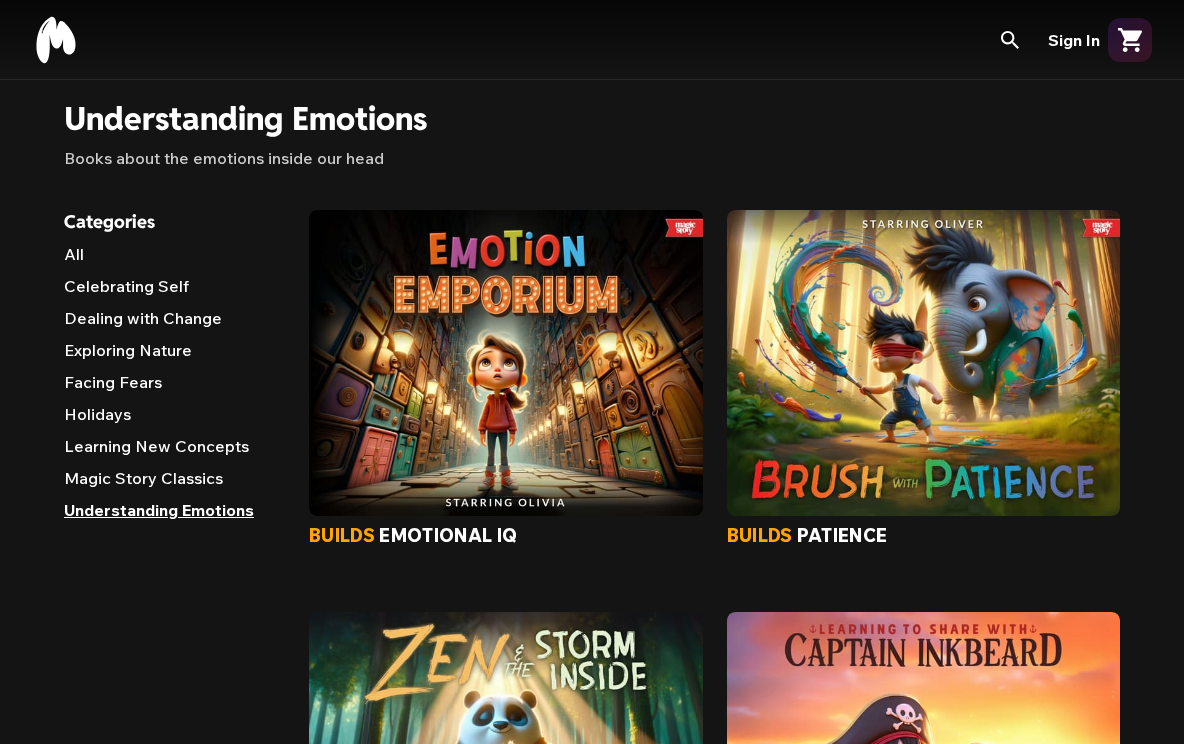 click on "Celebrating Self" at bounding box center [170, 290] 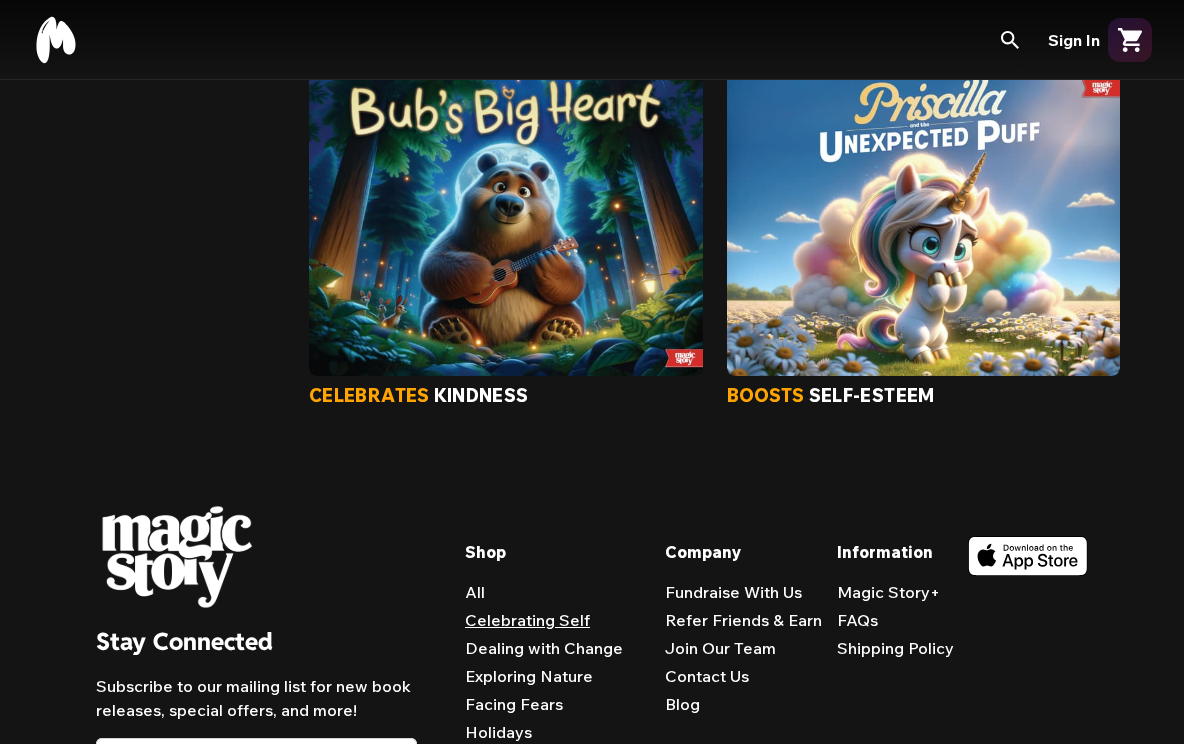 scroll, scrollTop: 0, scrollLeft: 0, axis: both 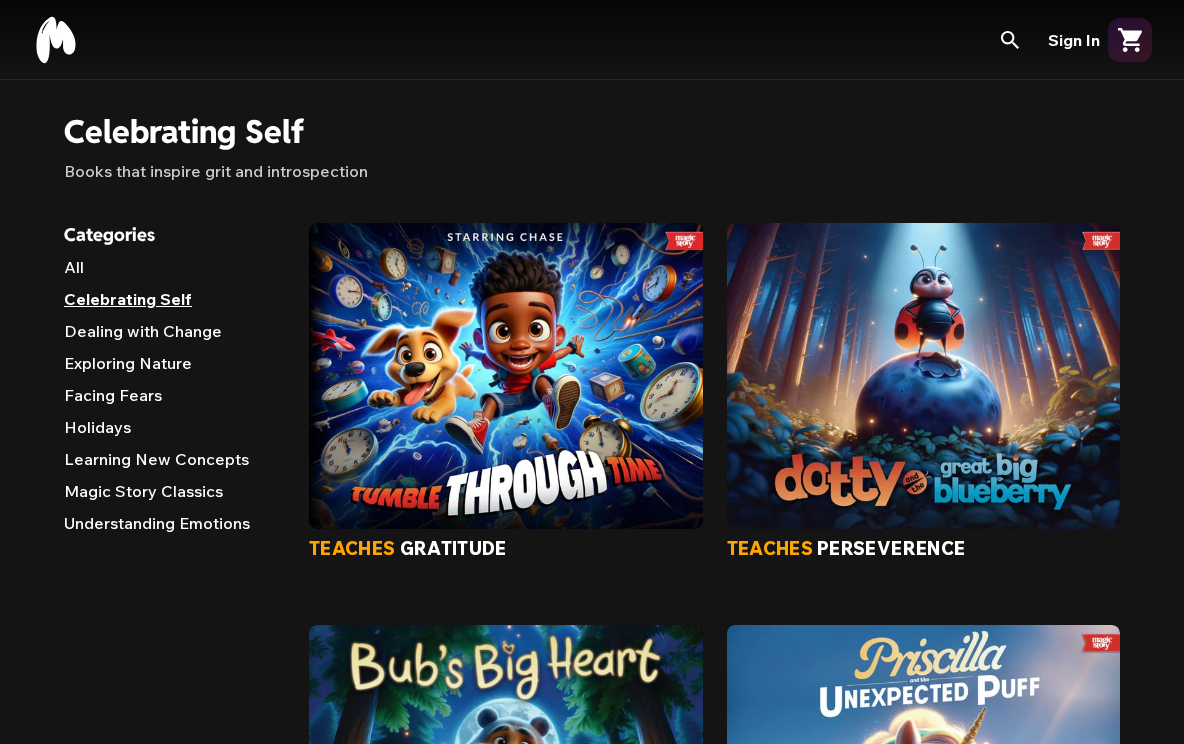 click at bounding box center [506, 376] 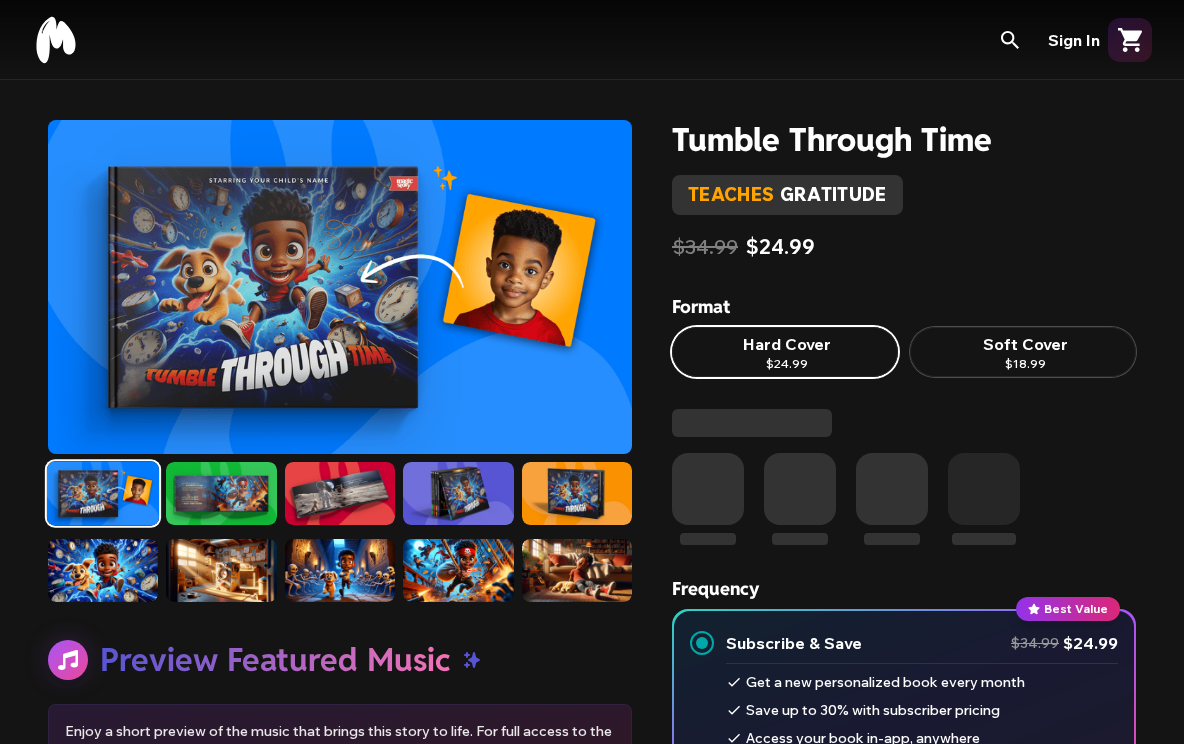 click on "Hard Cover   $24.99" at bounding box center [785, 352] 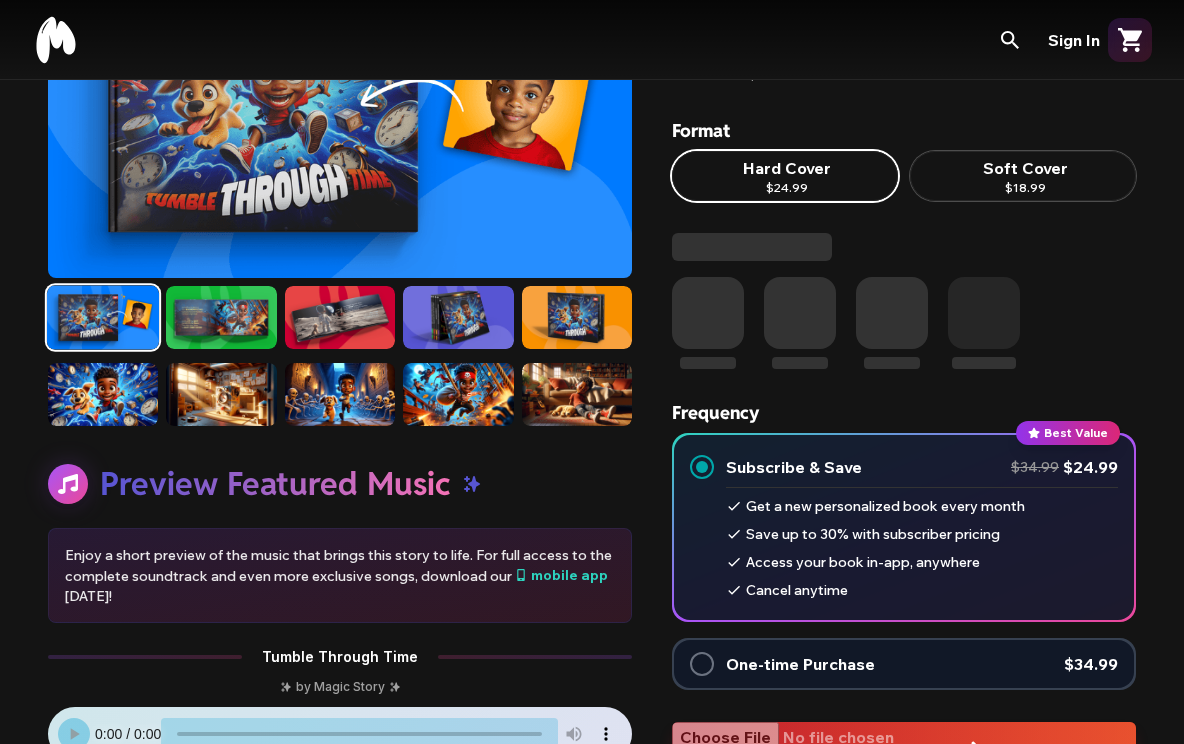 scroll, scrollTop: 232, scrollLeft: 0, axis: vertical 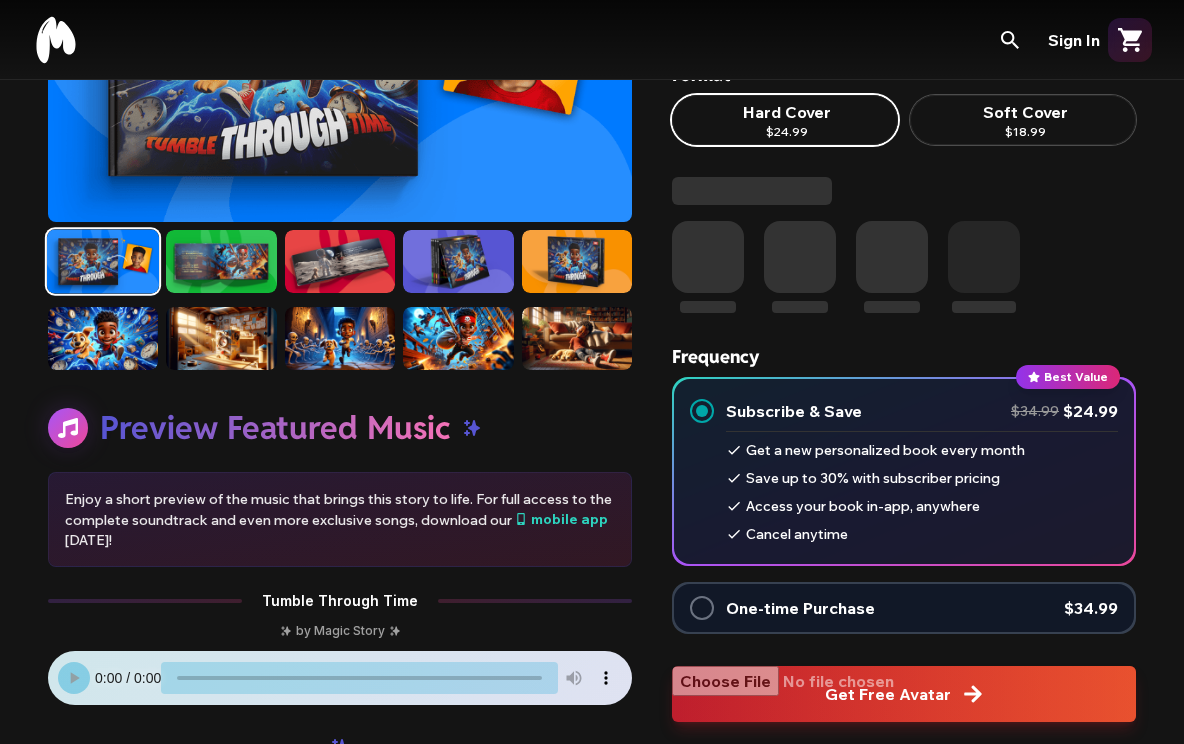 click at bounding box center (702, 608) 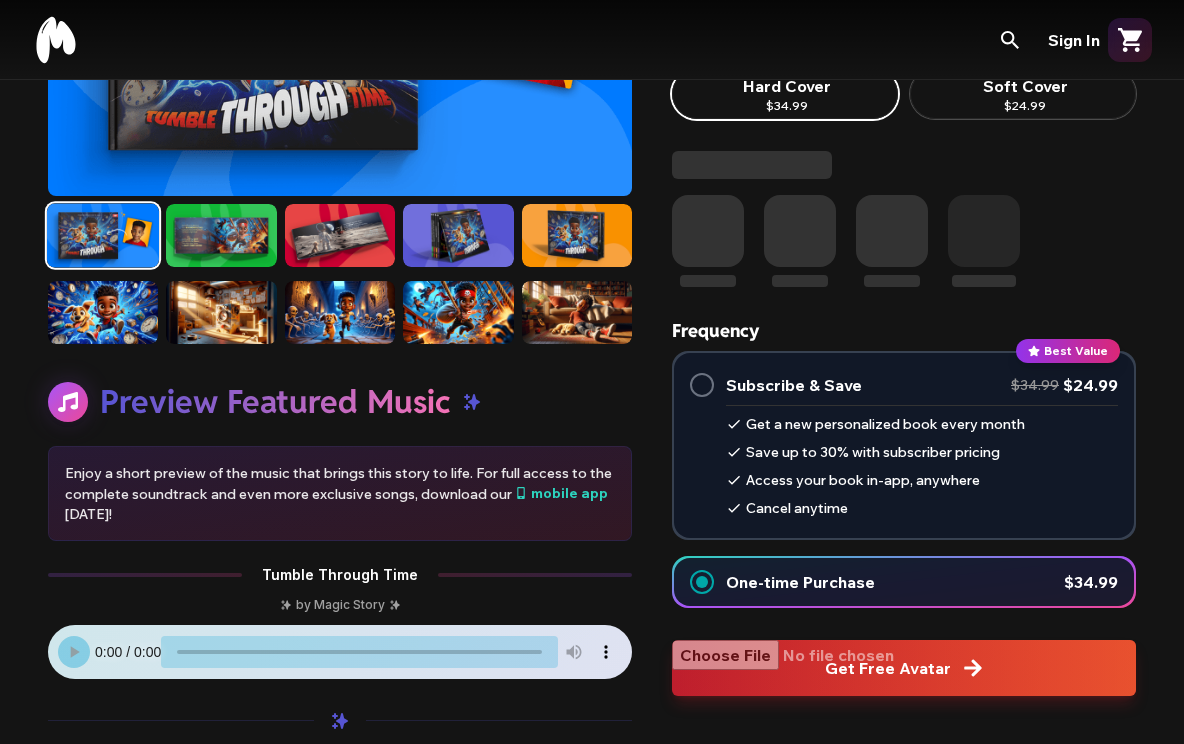 scroll, scrollTop: 327, scrollLeft: 0, axis: vertical 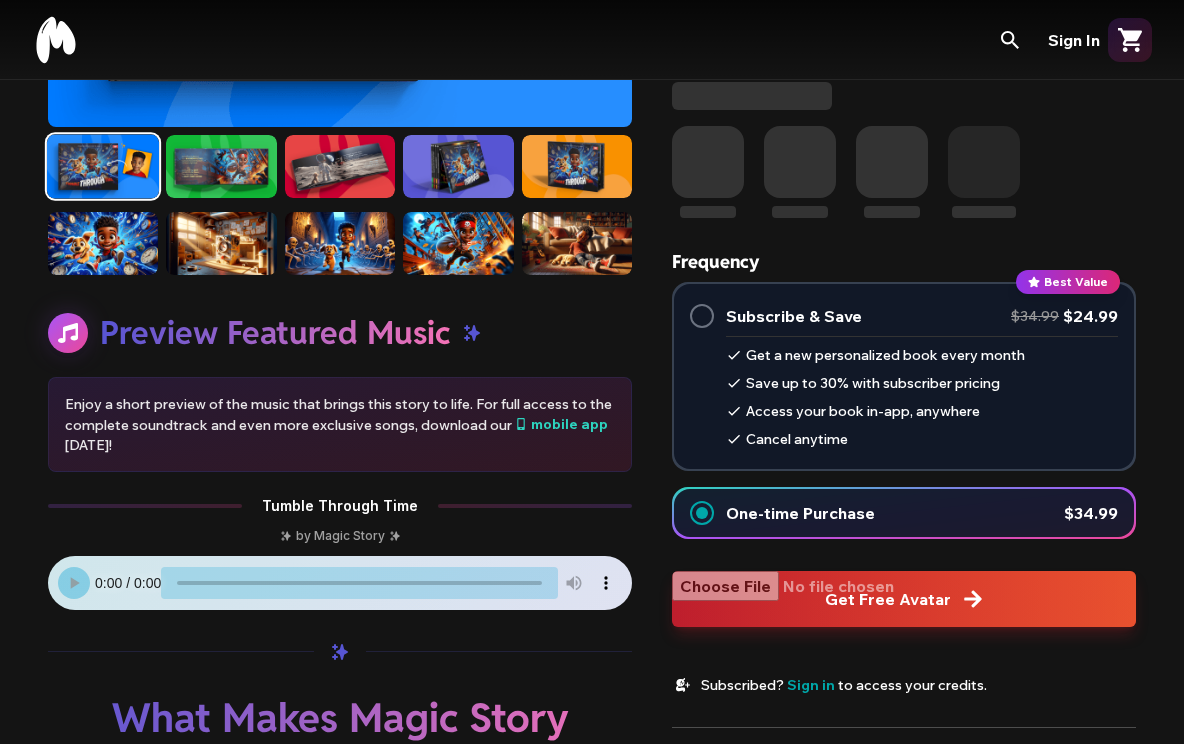 click at bounding box center [904, 599] 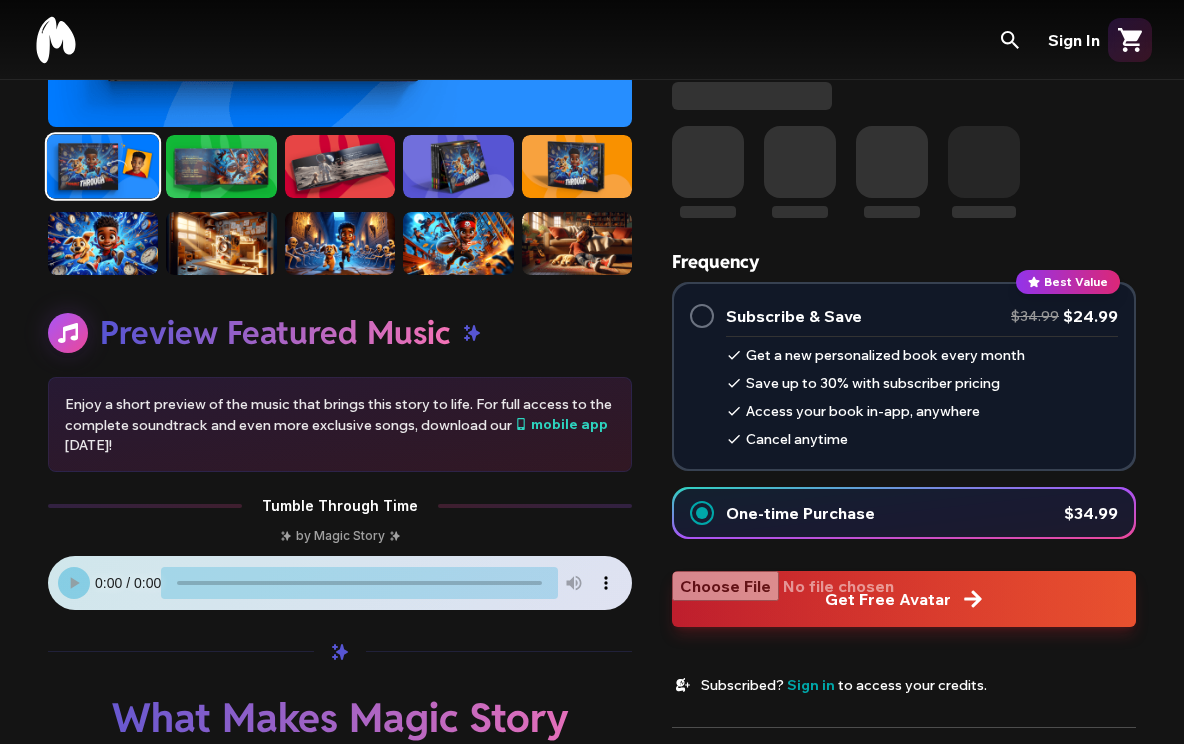 type on "**********" 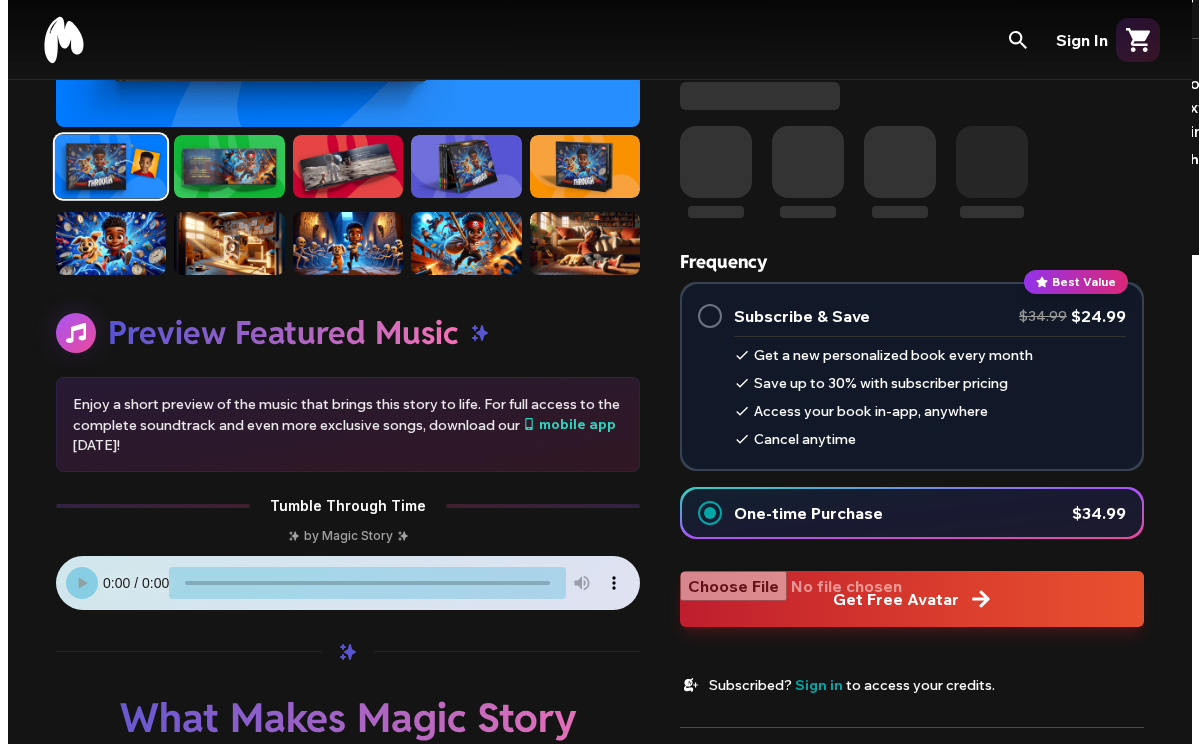 scroll, scrollTop: 0, scrollLeft: 0, axis: both 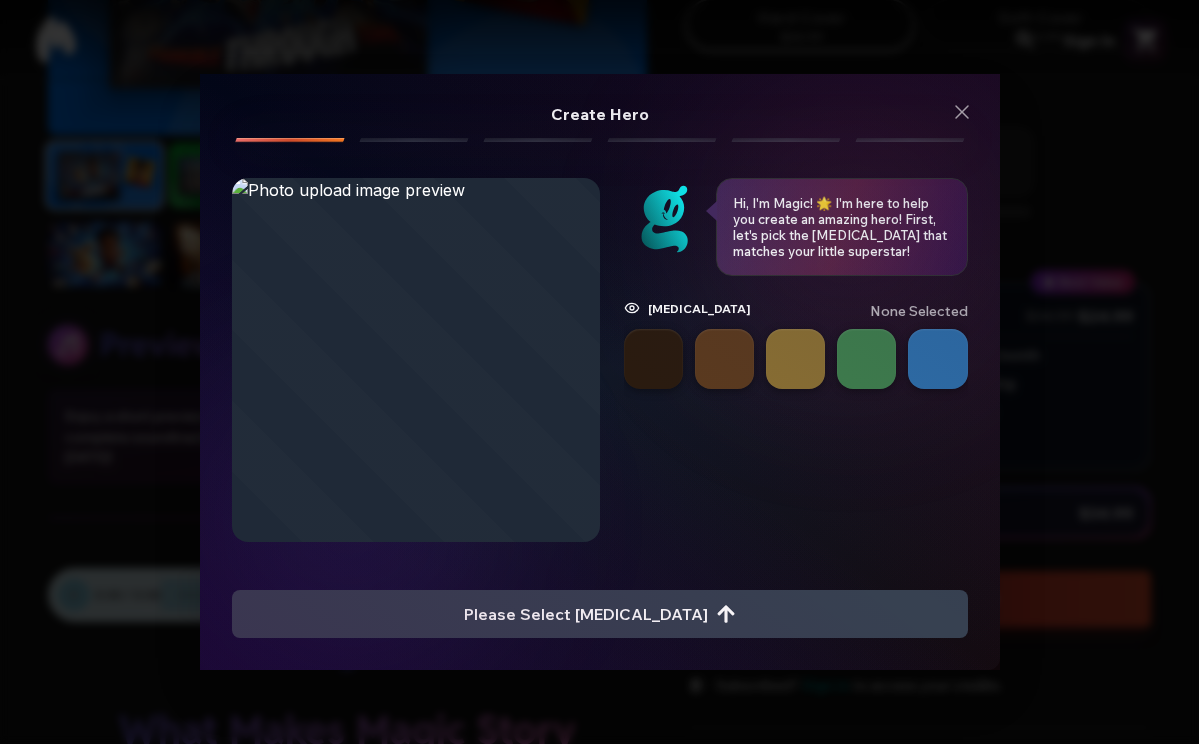 click on "Please Select [MEDICAL_DATA]" at bounding box center (600, 614) 